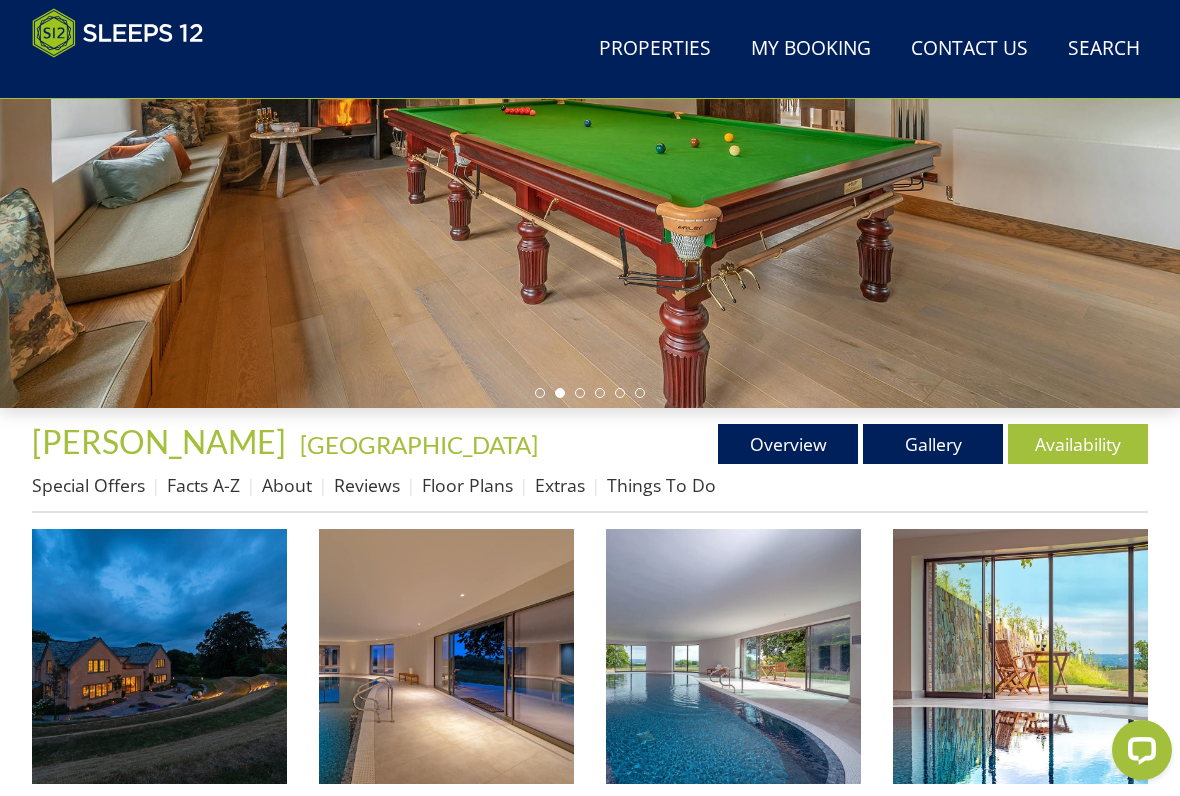scroll, scrollTop: 0, scrollLeft: 0, axis: both 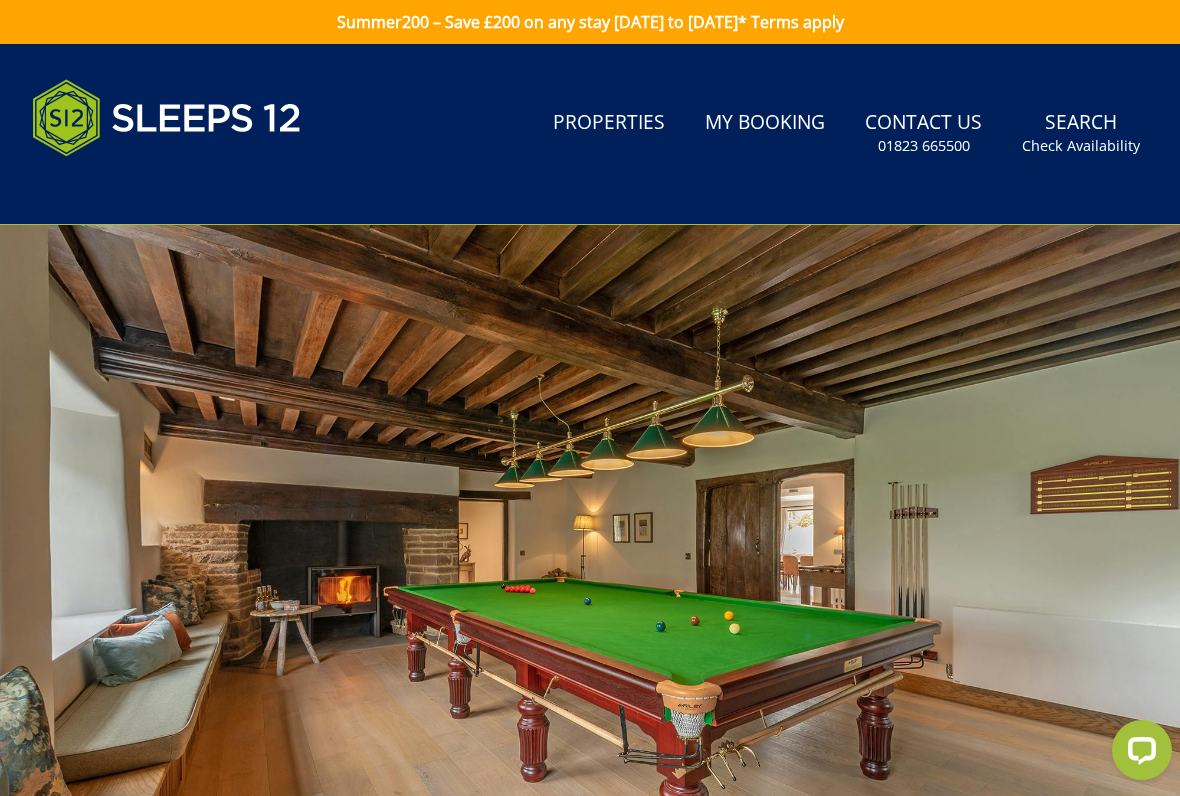 click on "Search  Check Availability" at bounding box center (1081, 133) 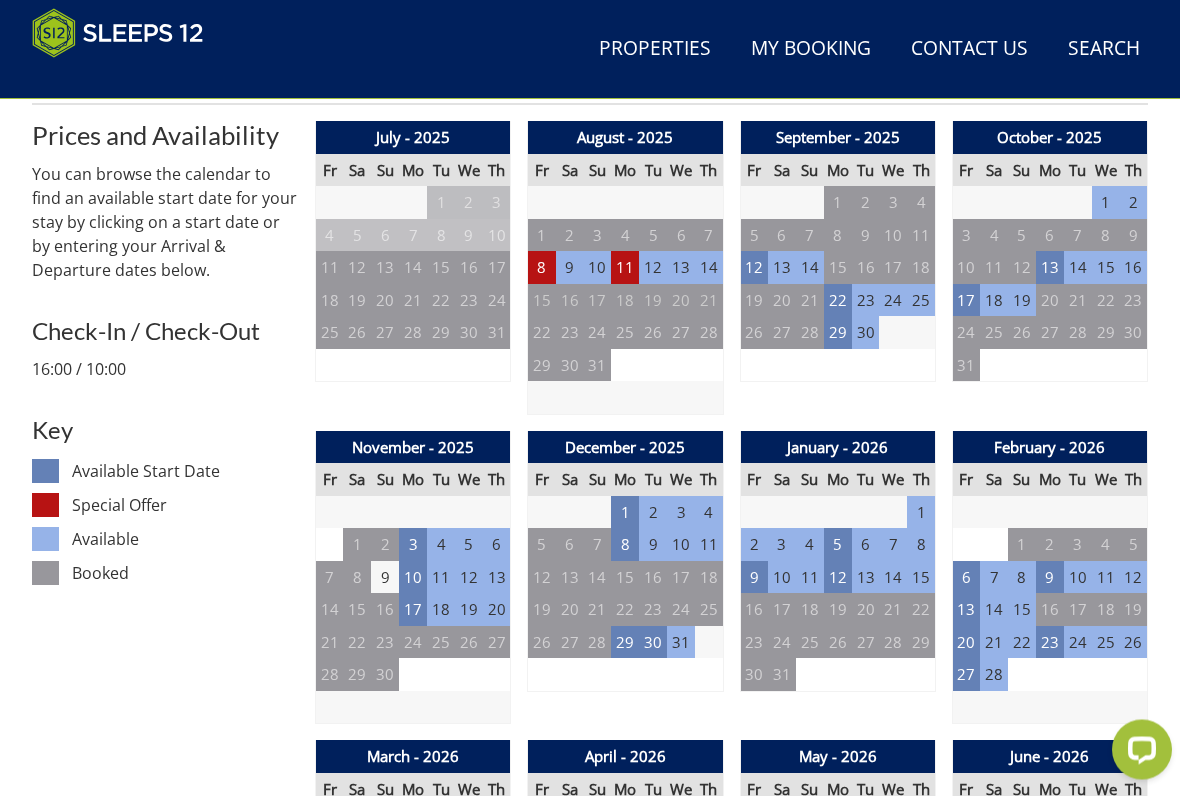 scroll, scrollTop: 804, scrollLeft: 0, axis: vertical 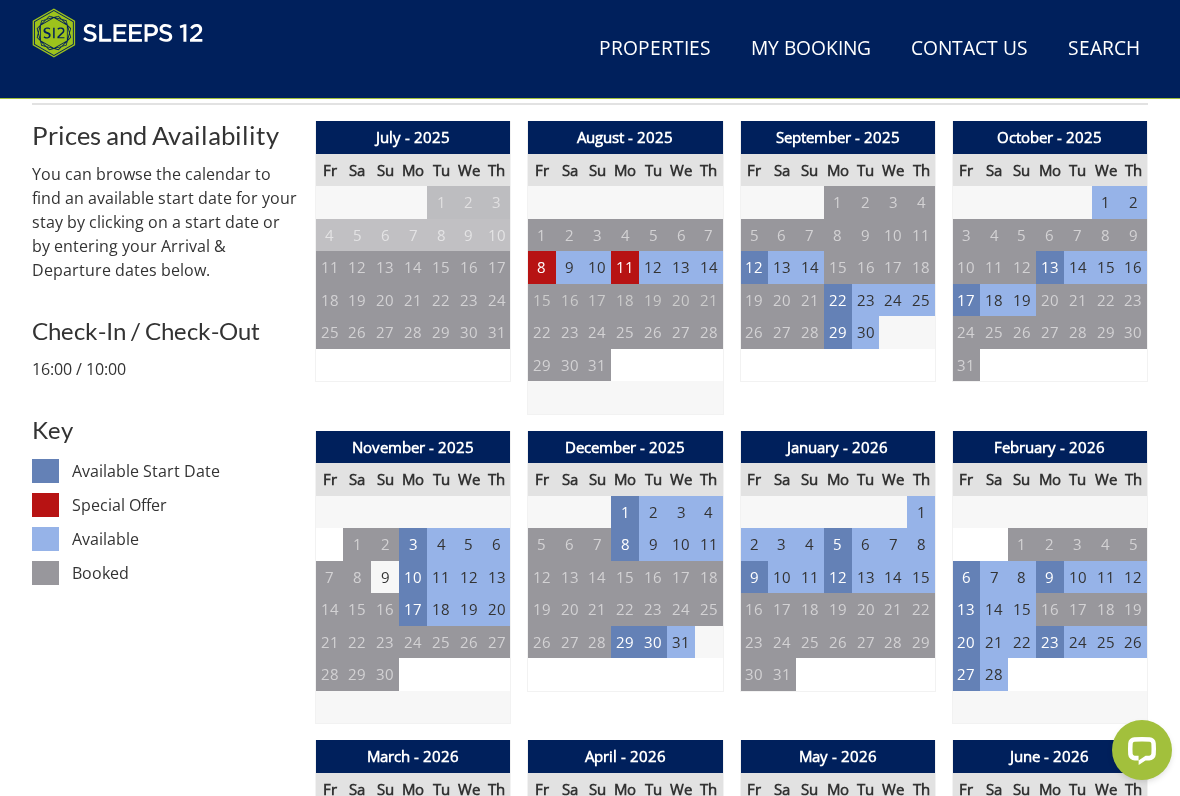 click on "29" at bounding box center (625, 642) 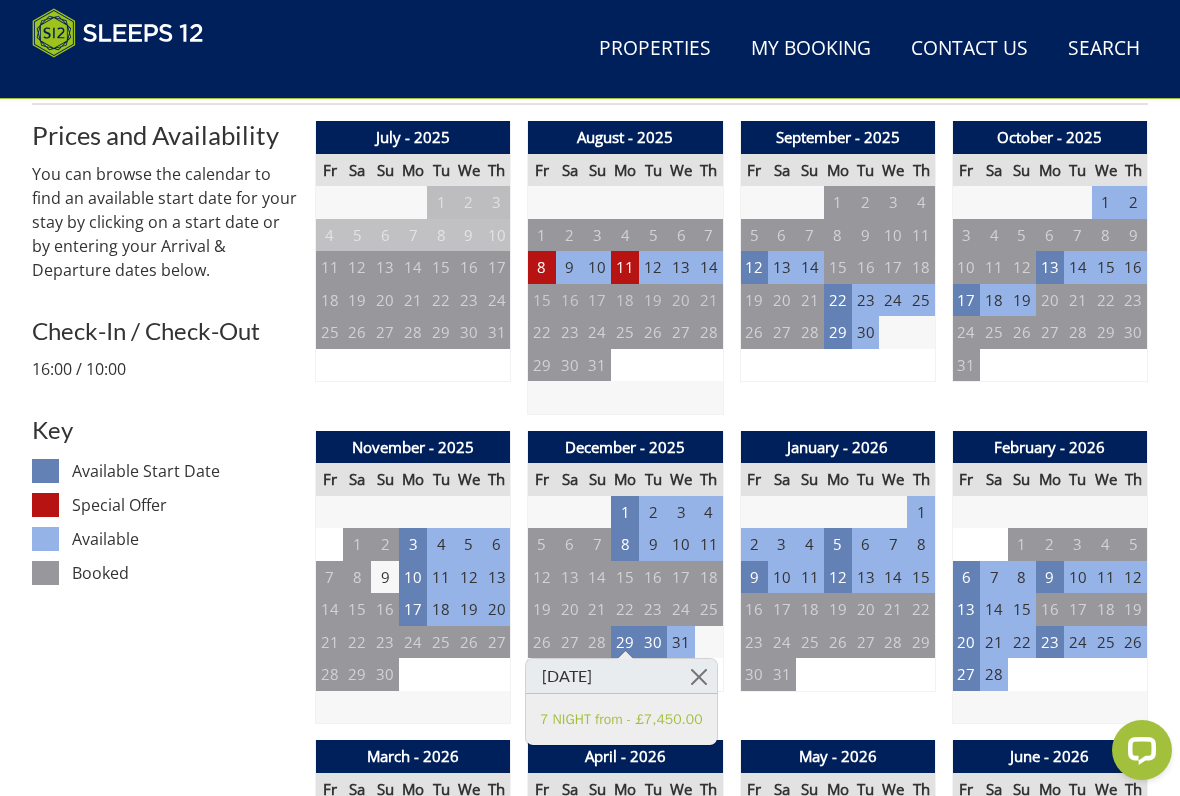 click on "21" at bounding box center (330, 642) 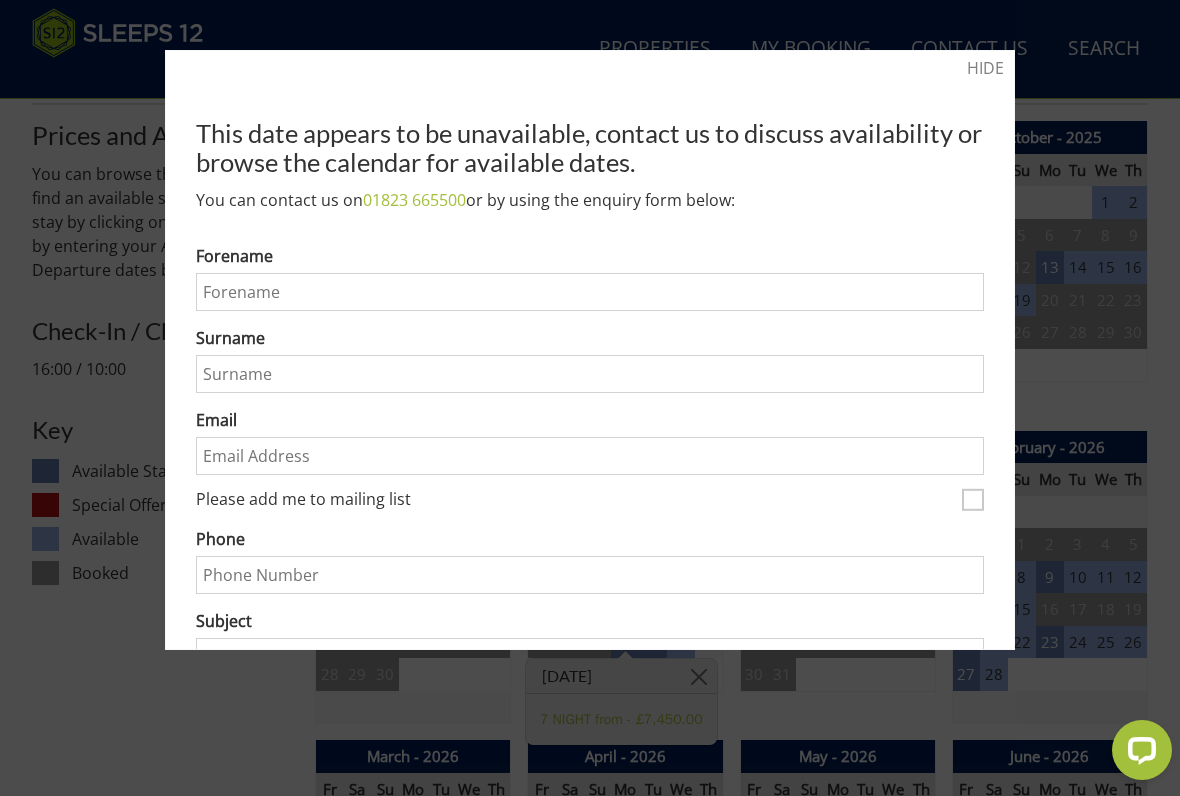 click on "HIDE" at bounding box center (985, 68) 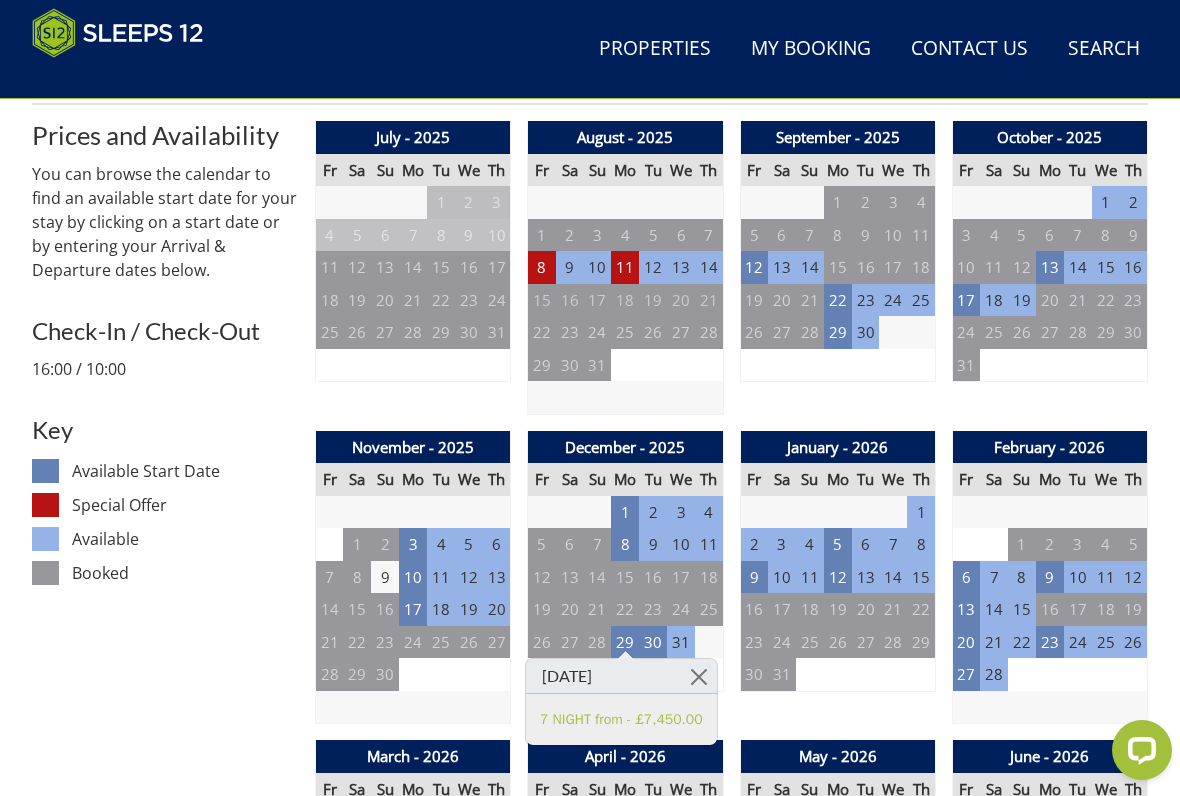 click on "27" at bounding box center (570, 642) 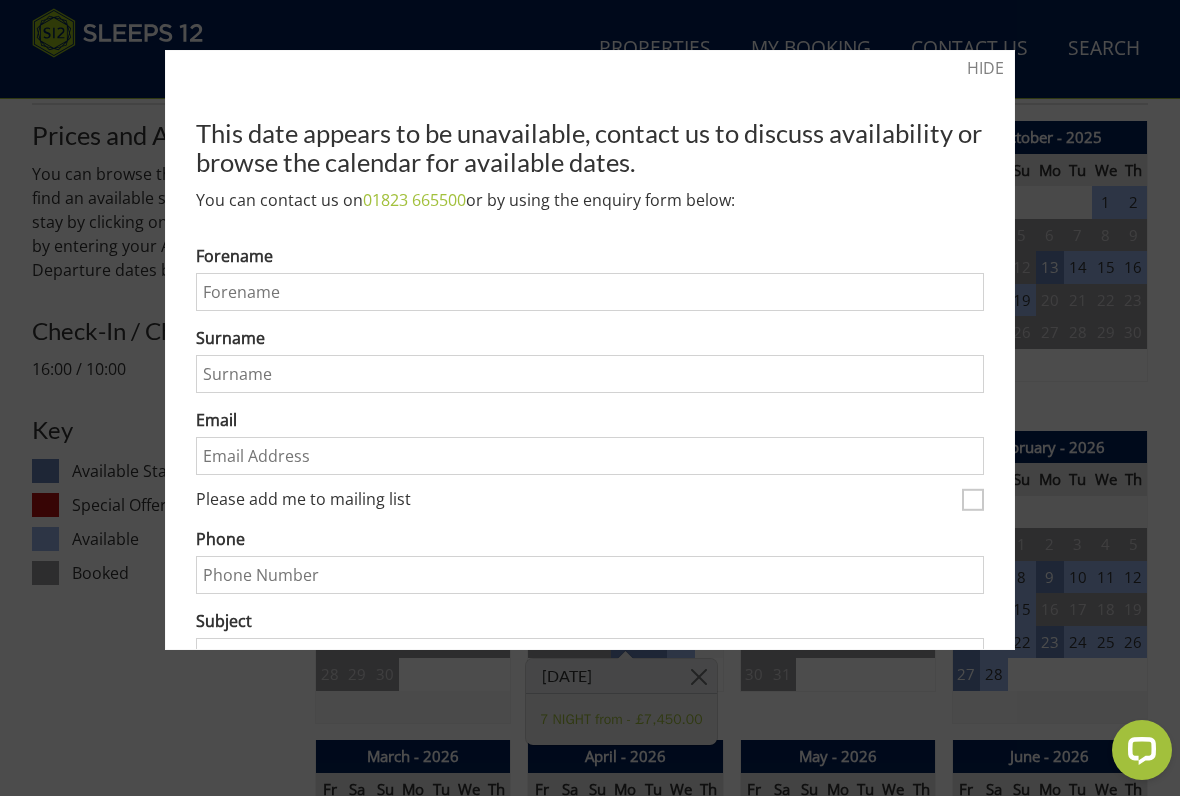 click on "Forename" at bounding box center [590, 292] 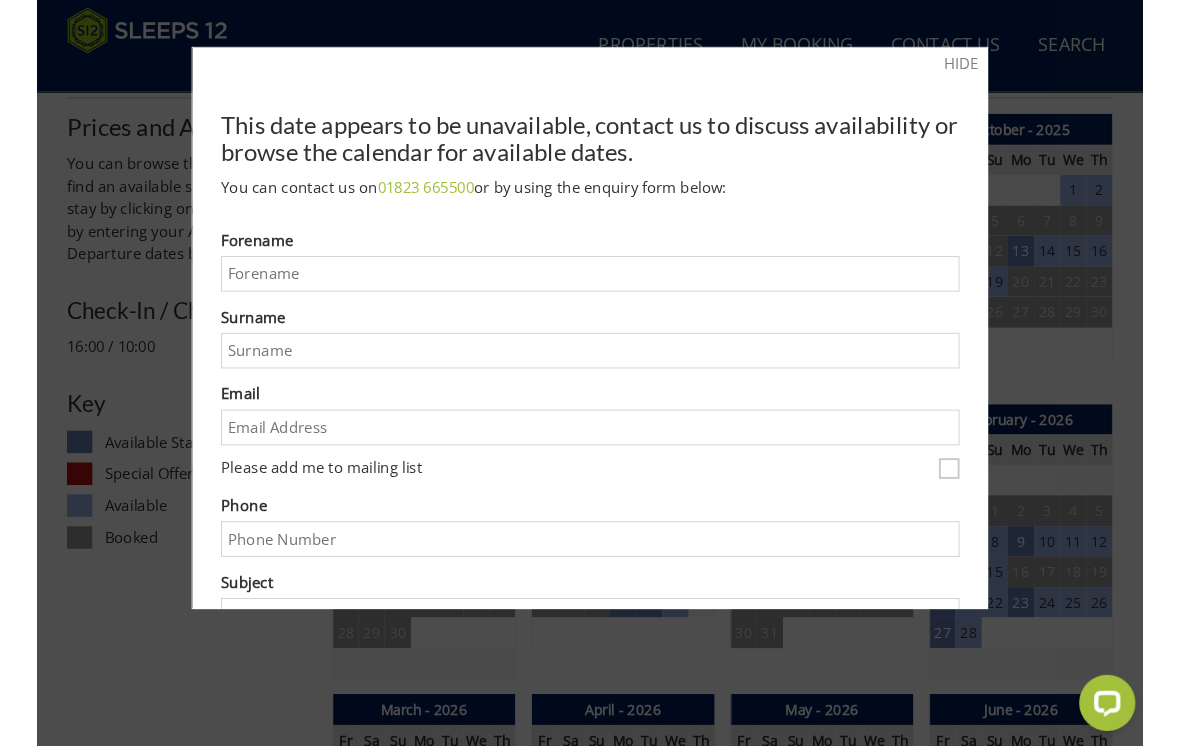 scroll, scrollTop: 803, scrollLeft: 0, axis: vertical 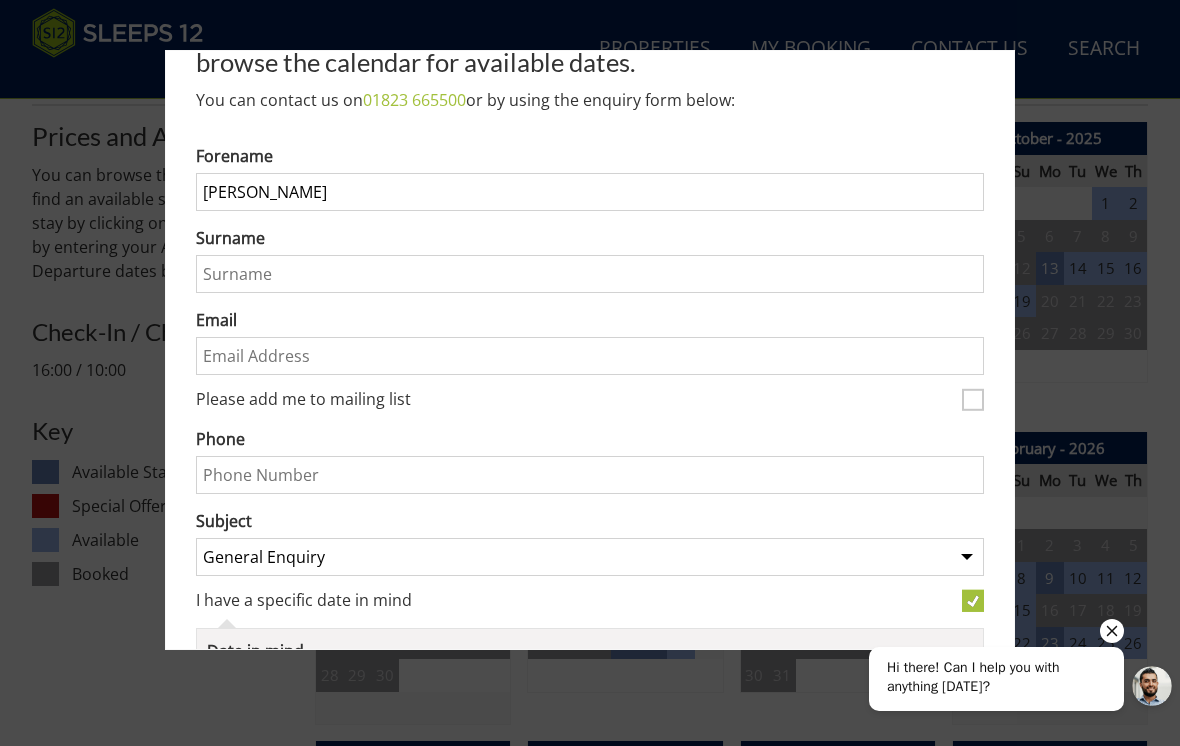 type on "[PERSON_NAME]" 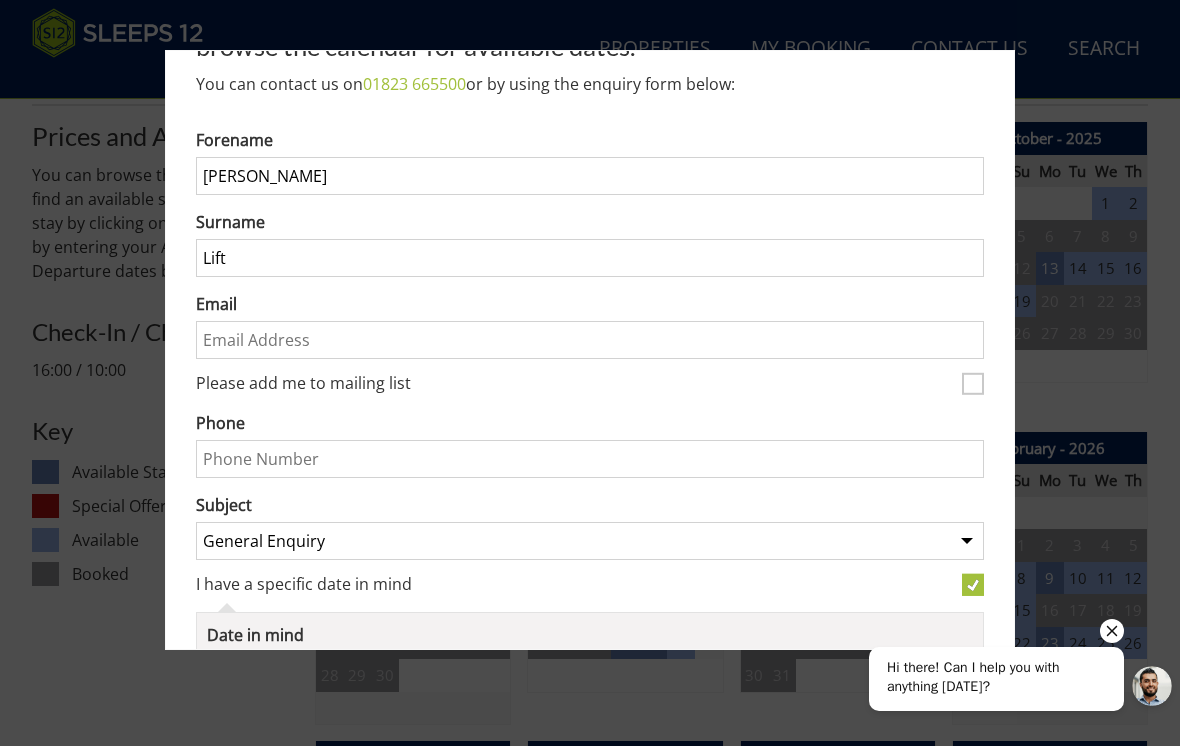 scroll, scrollTop: 113, scrollLeft: 0, axis: vertical 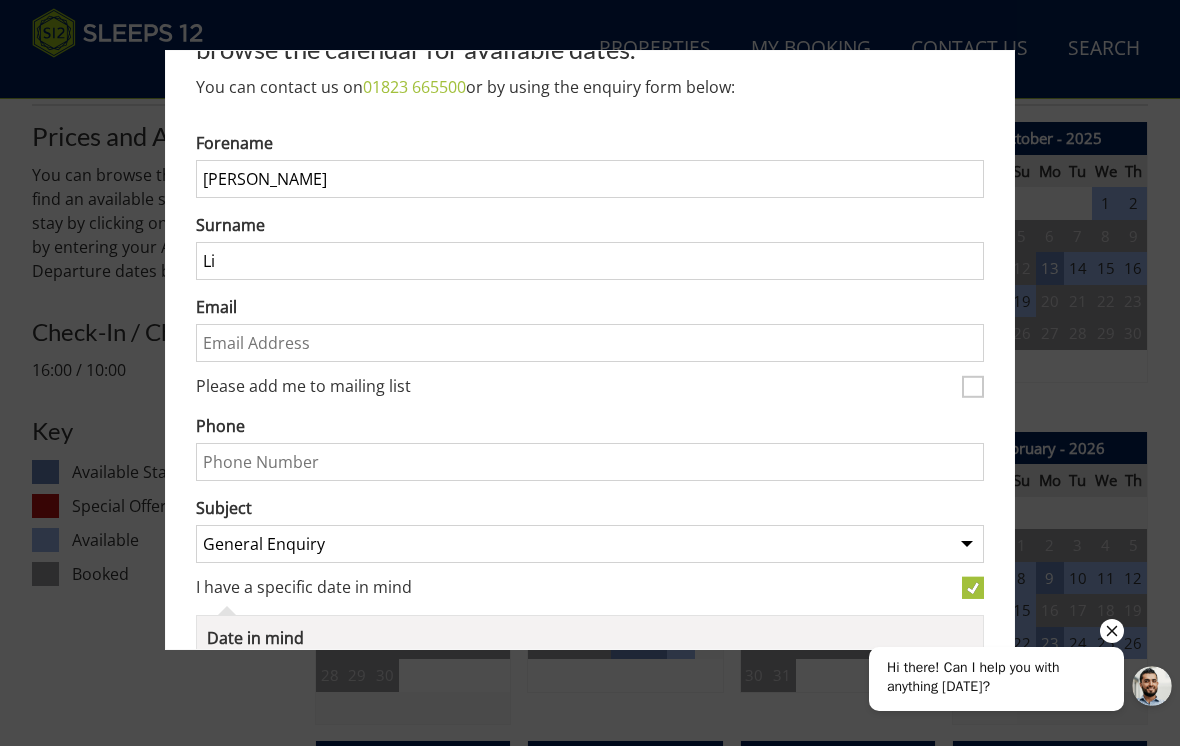 type on "L" 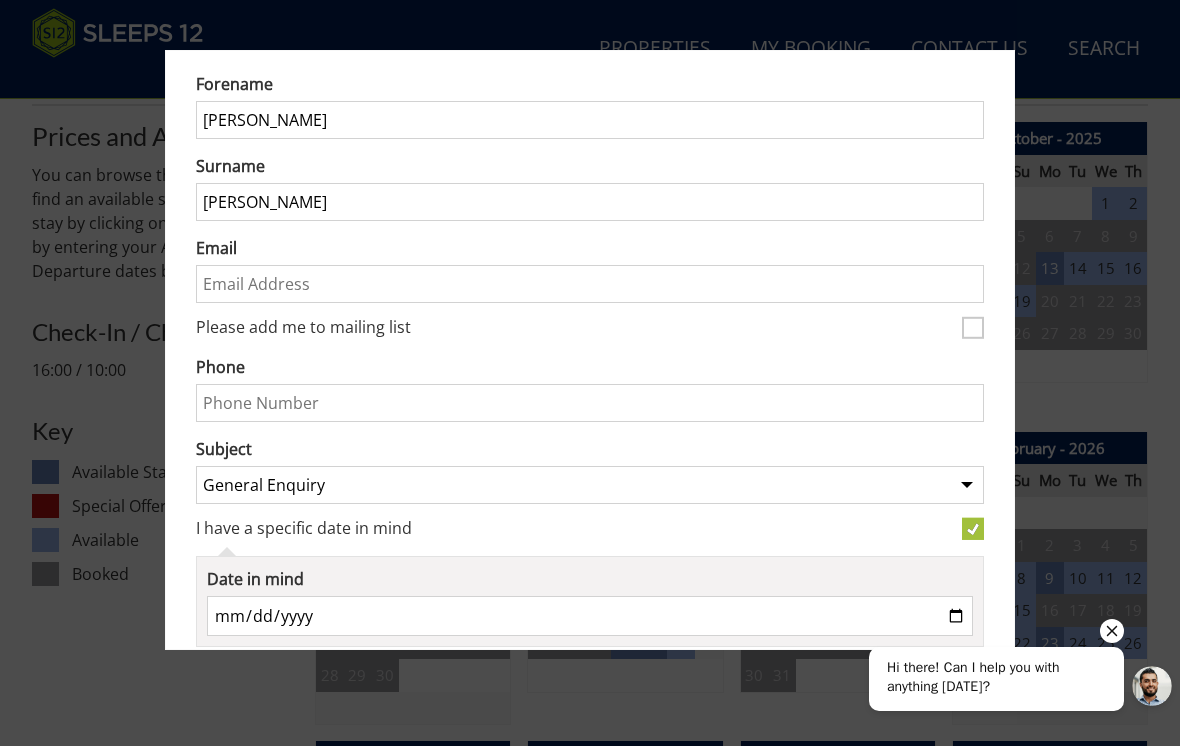 scroll, scrollTop: 235, scrollLeft: 0, axis: vertical 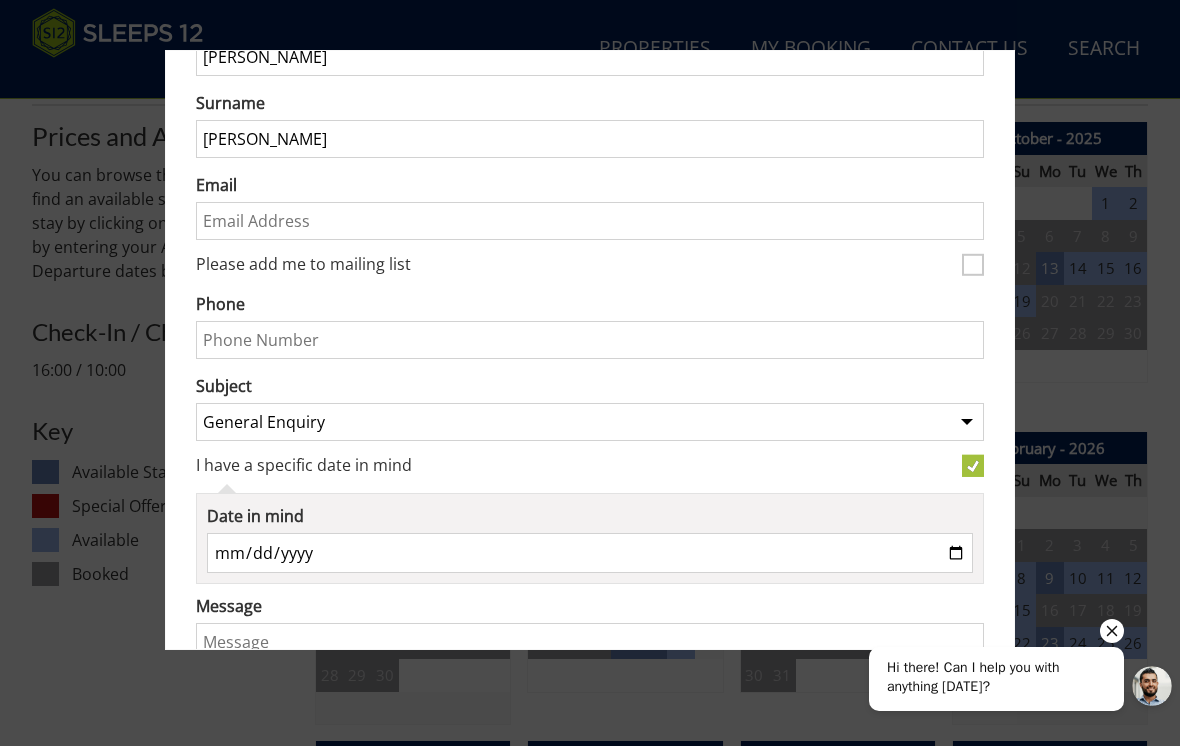 type on "Clift" 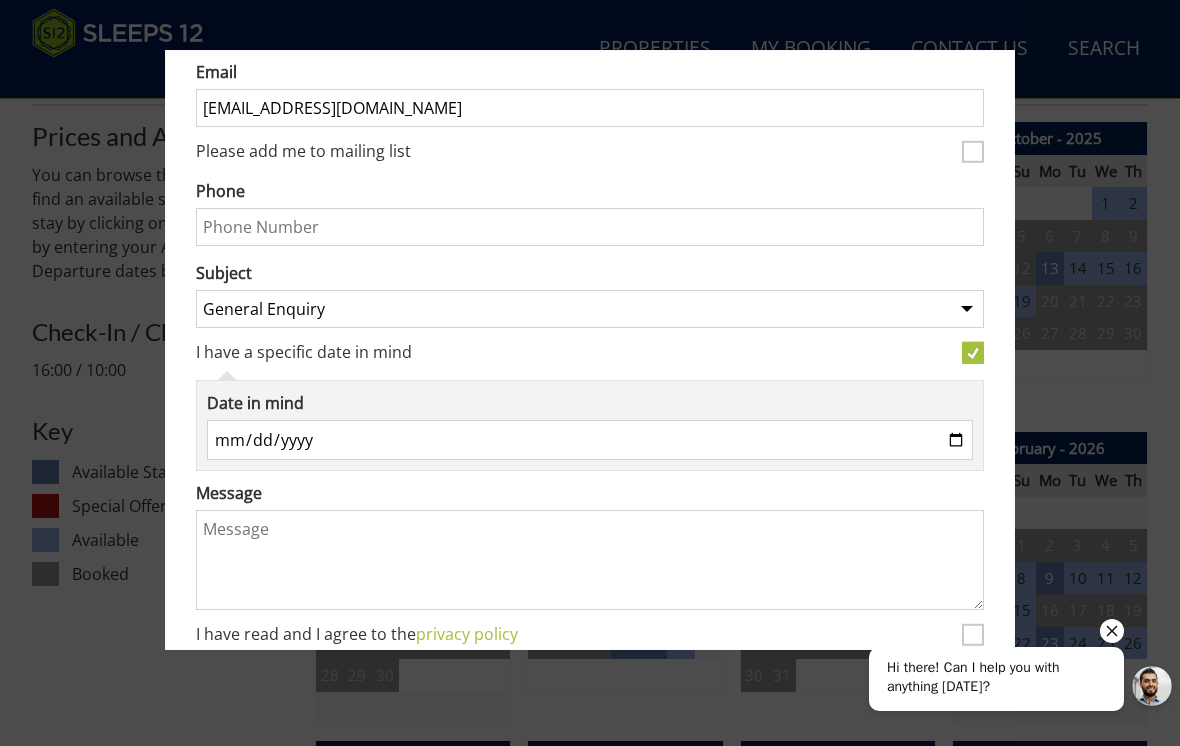 scroll, scrollTop: 362, scrollLeft: 0, axis: vertical 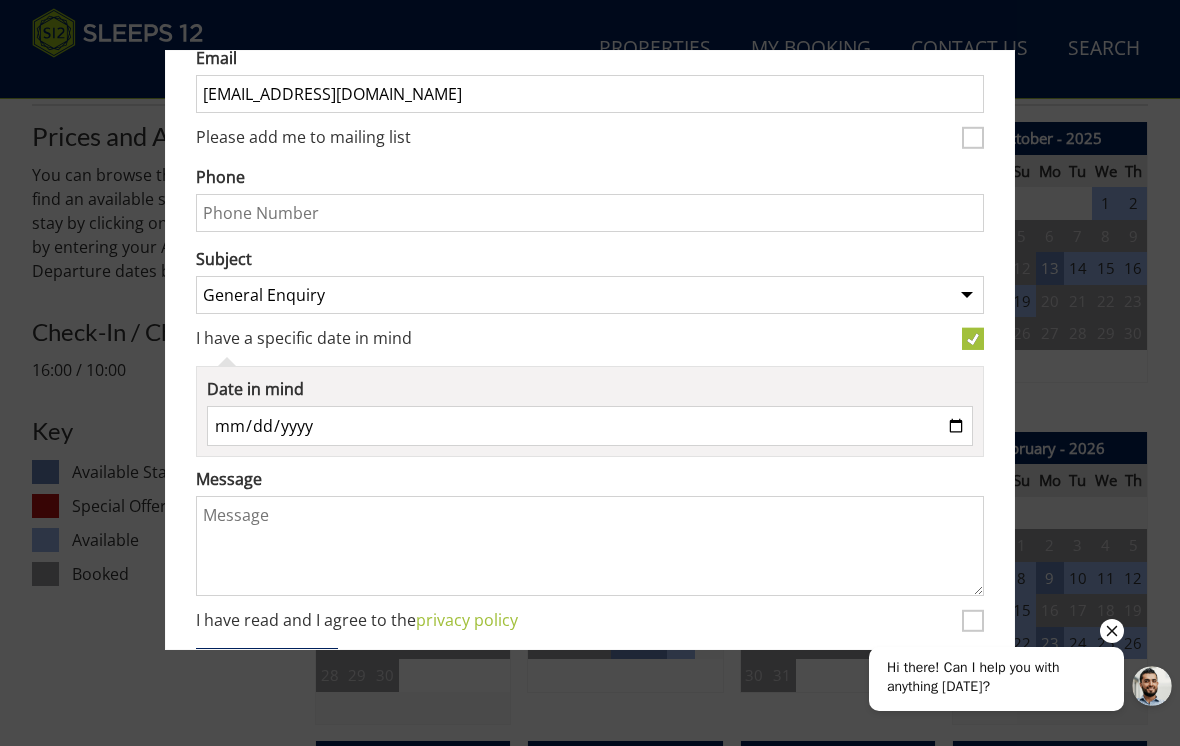 type on "sadiegirl22@hotmail.com" 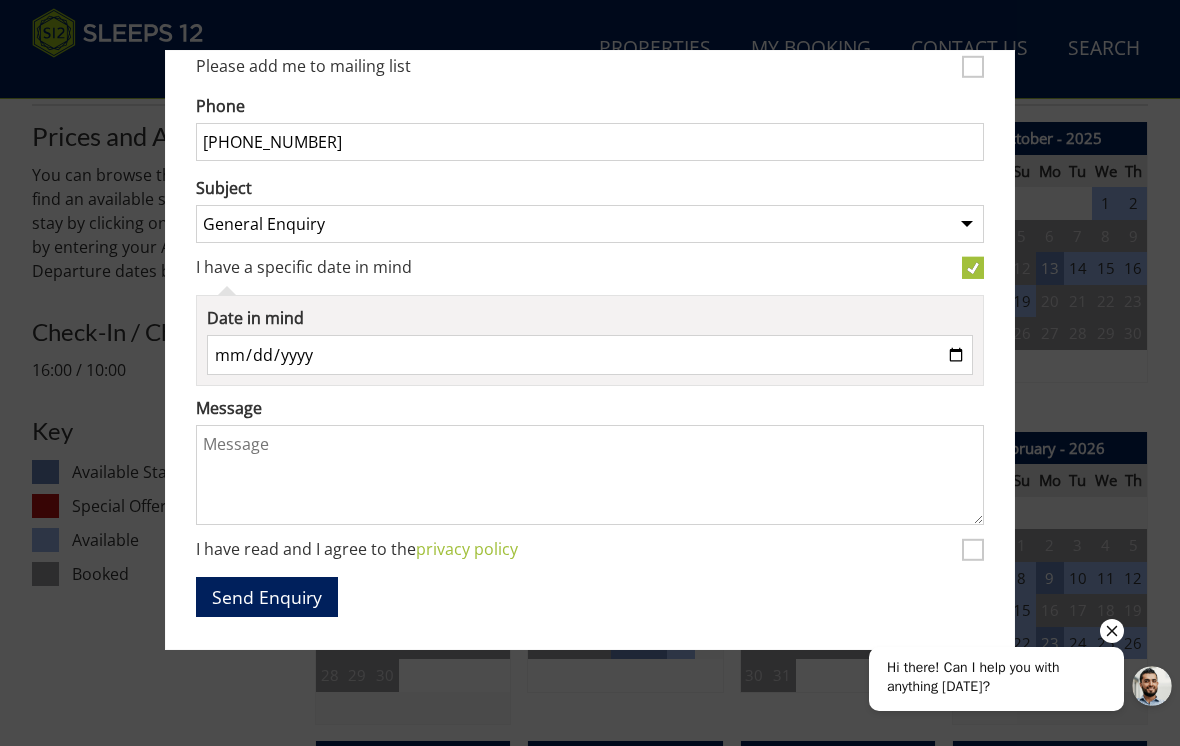 scroll, scrollTop: 431, scrollLeft: 0, axis: vertical 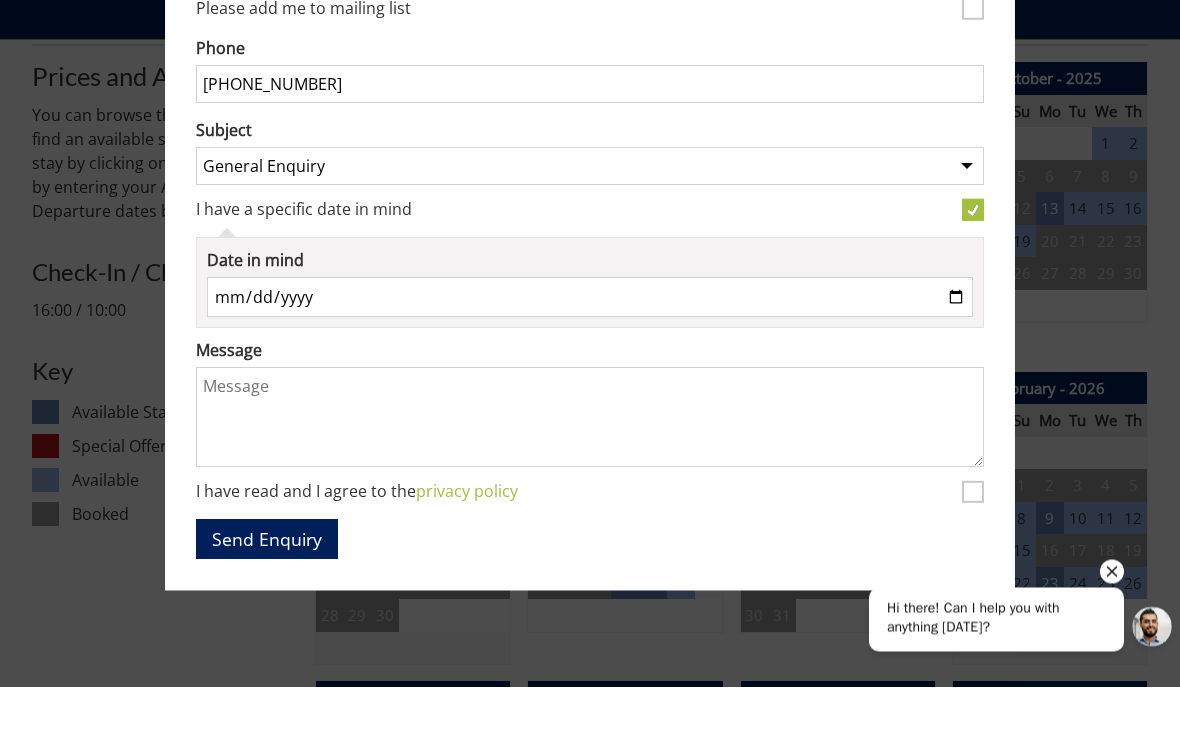 type on "+971 052 693 0300" 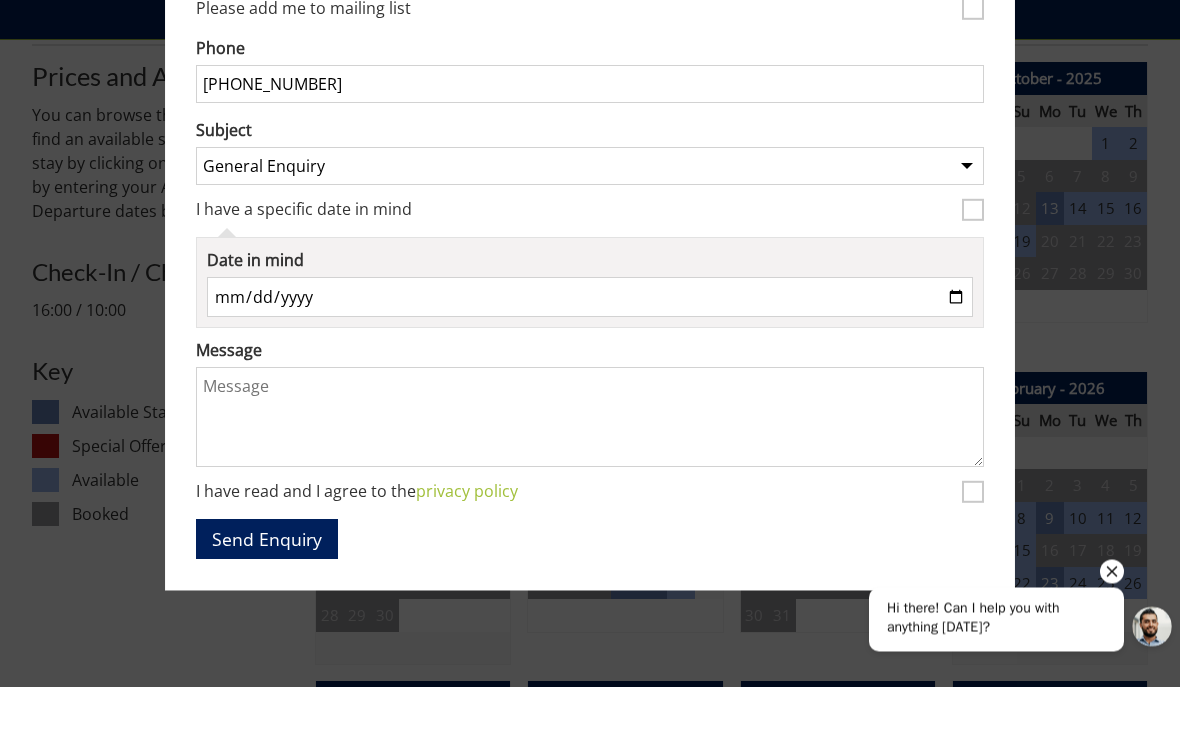 scroll, scrollTop: 863, scrollLeft: 0, axis: vertical 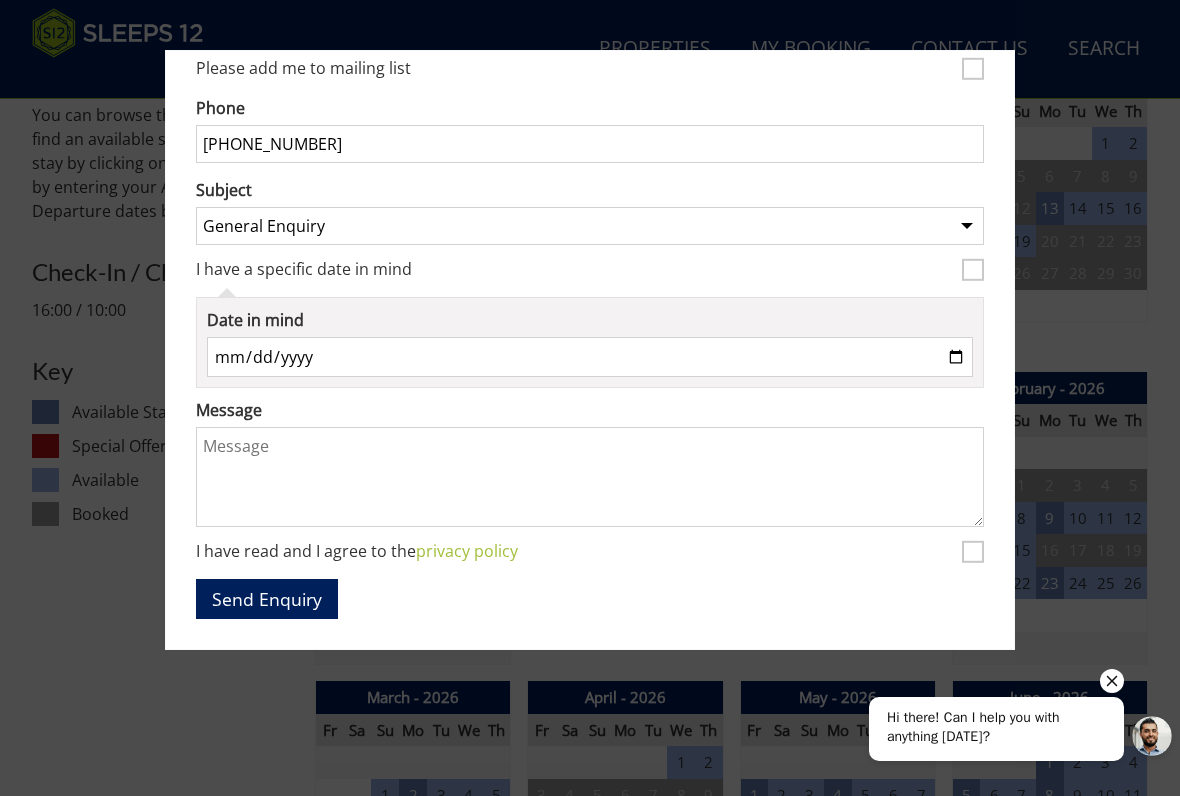 click on "General Enquiry
Listing My Property
Holemoor Stables
Perys Hill
Smalls
Teds Place
Ade Shindy
Brix Barn
Quantock Barns
Meadows Drift
Big Thatch
Hillydays
La Belle Folly
Viney Hill Country House
Bluewater
Beyond The Woods
Frog Street
Blushings Barn
House On The Hill
Riverside
Dovesway
Fuzzy Orchard
Heddinay
Dreamdays
Ridgeview
The Old Rectory
Crowcombe
The Plough
Ramscombe
Babblebrook
Dustings
Cockercombe
Goldway
Haydays
Sampford View
The Granary
Pound Farm
Dancing Hill
Jollyoaks
Croftview
Hill View
Hennaways
Ortensia
Pinklet
Churchill 20
Menagerie House
Zippity
Tip-Top
Whispering Thatch
Otterhead House
Valleys Reach
Thorncombe
Boon Barn
Kingshay Barton
Garden Court
Berry House
Harcombes
Tippits Court
Kennard Hall
Foxcombe
Flossy Brook
Ham Bottom
Beaverbrook 20
Mingleby Manor
Coat Barn
Boogie Barn
Dawdledown
Overbrooks
Hares Barton
Princehay Barton
Cricklehaze
Duxhams" at bounding box center (590, 226) 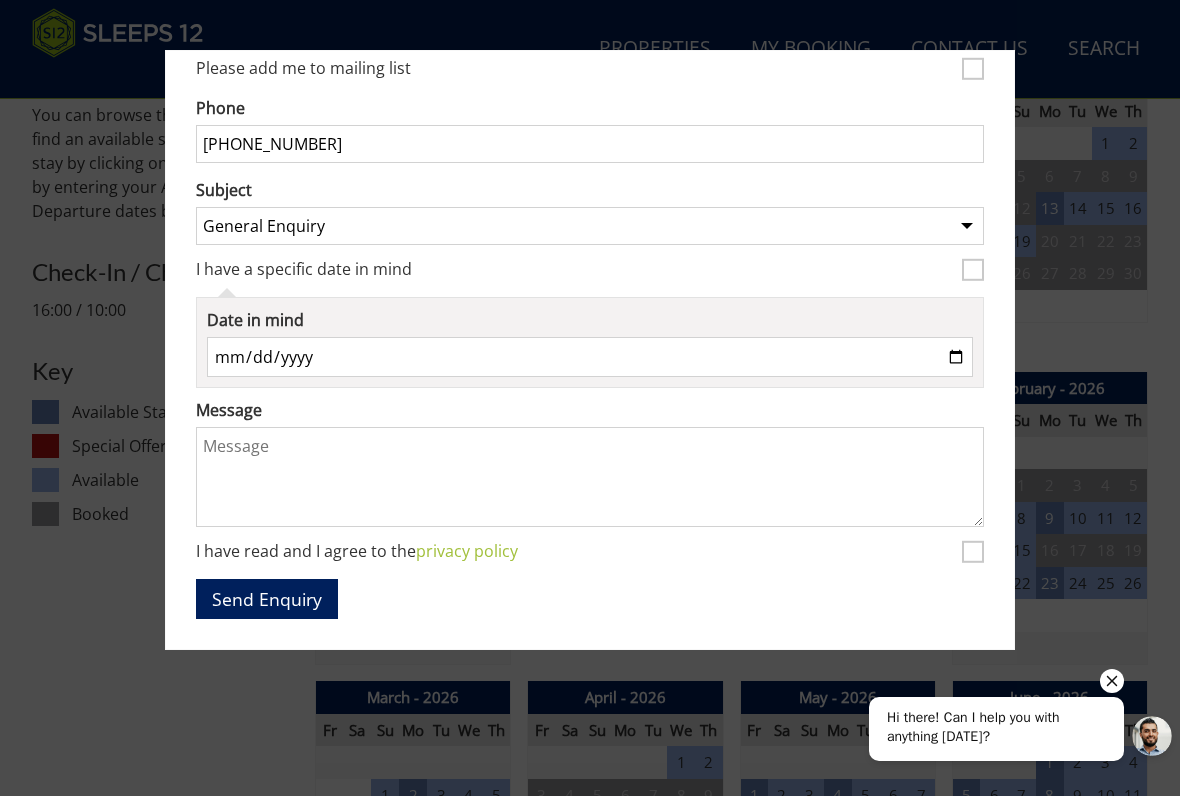 select on "995" 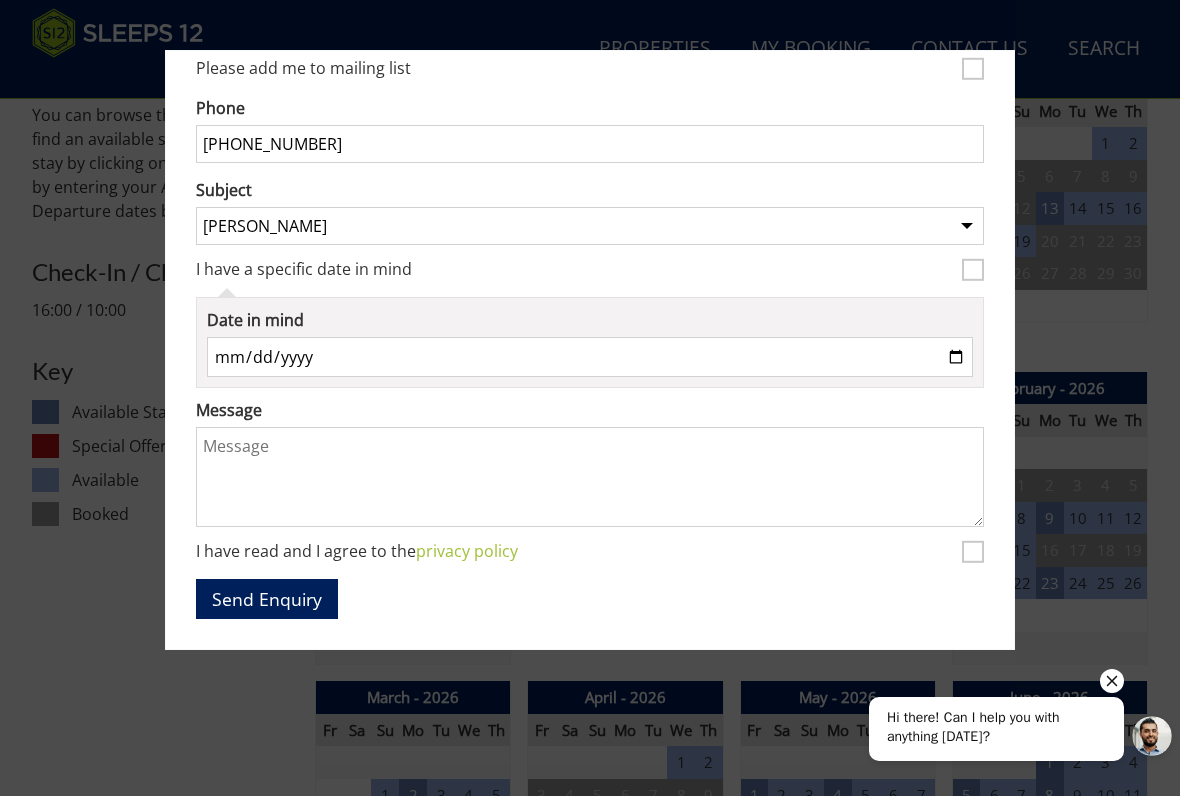 click on "57957-06-18" at bounding box center (590, 357) 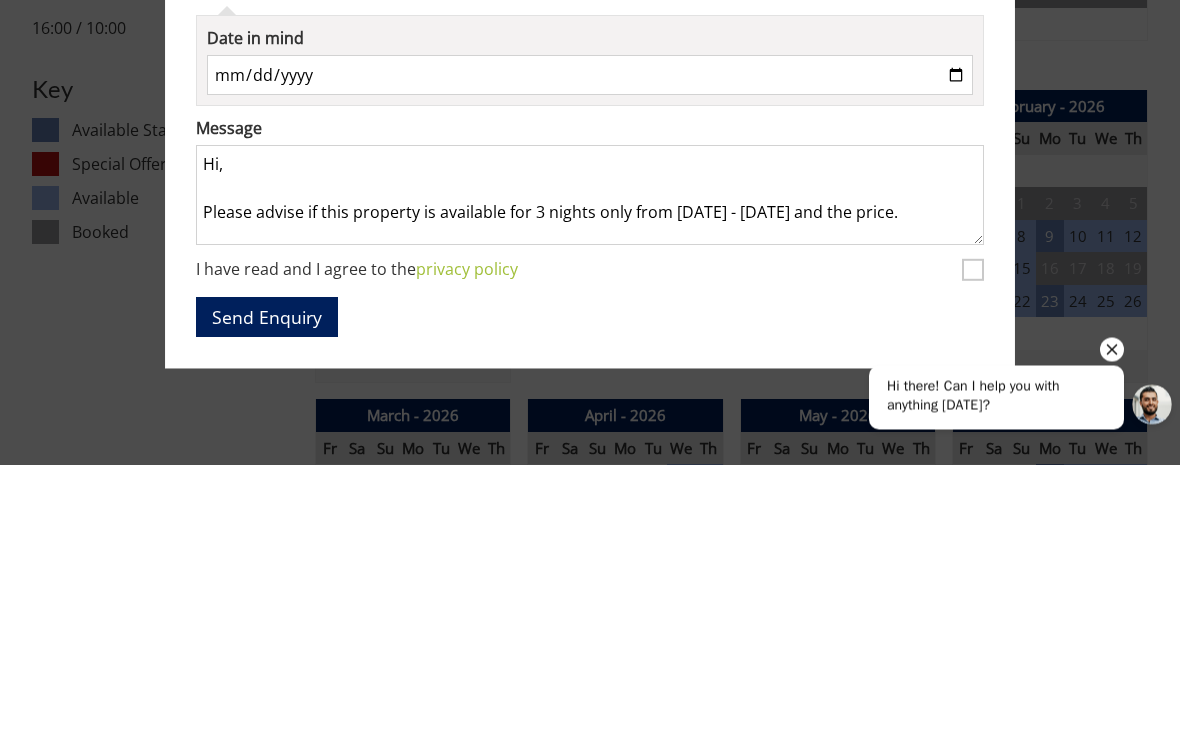 scroll, scrollTop: 4, scrollLeft: 0, axis: vertical 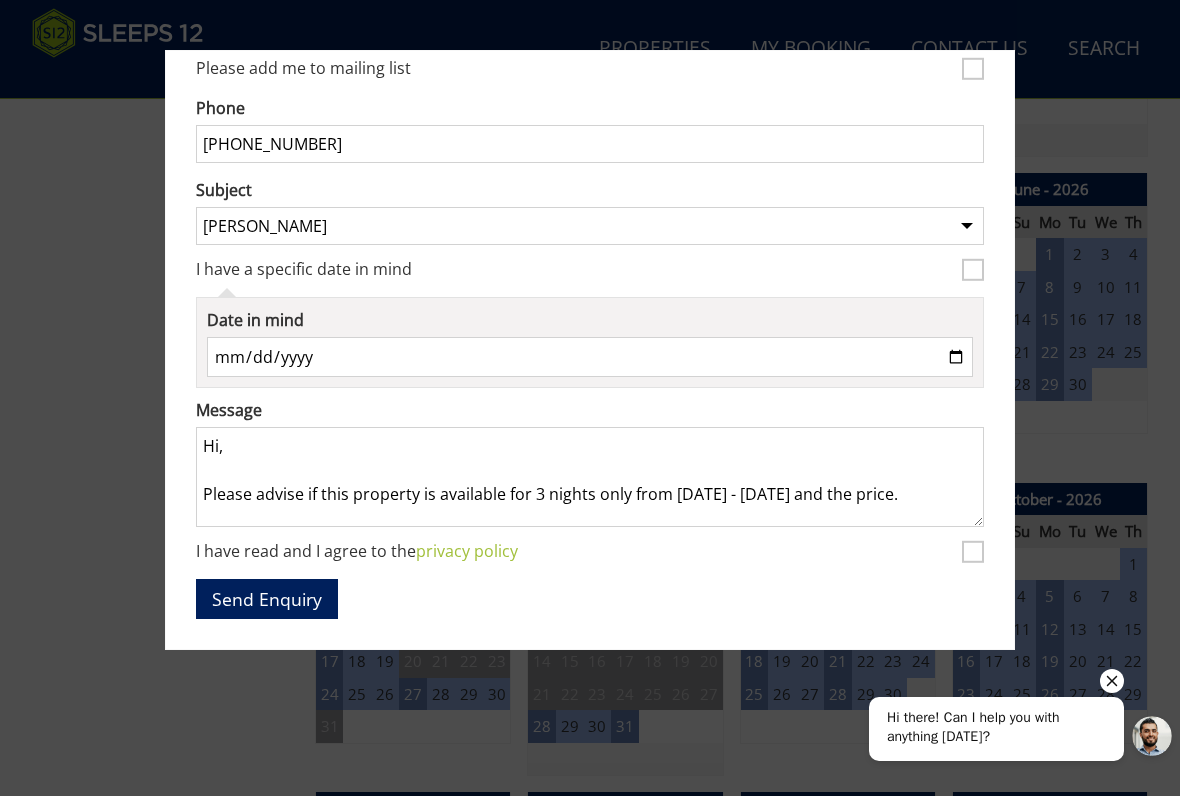 type on "Hi,
Please advise if this property is available for 3 nights only from 27th - 30th Dec 2025 and the price." 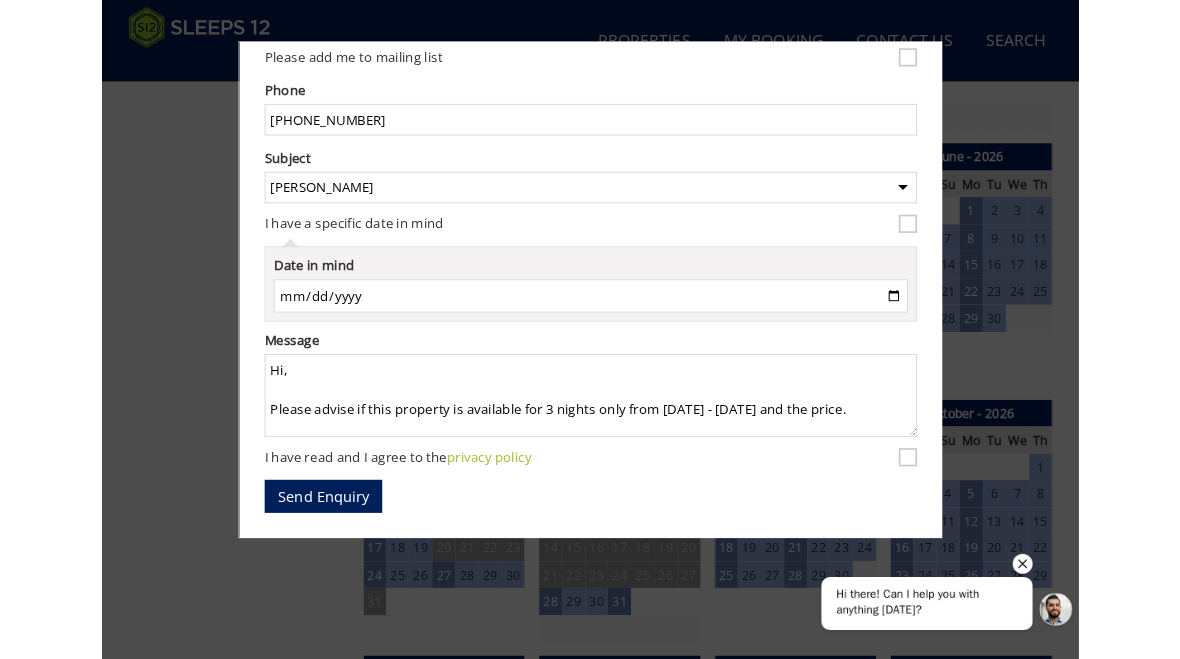 click on "Hi there! Can I help you with anything [DATE]?" at bounding box center (950, 615) 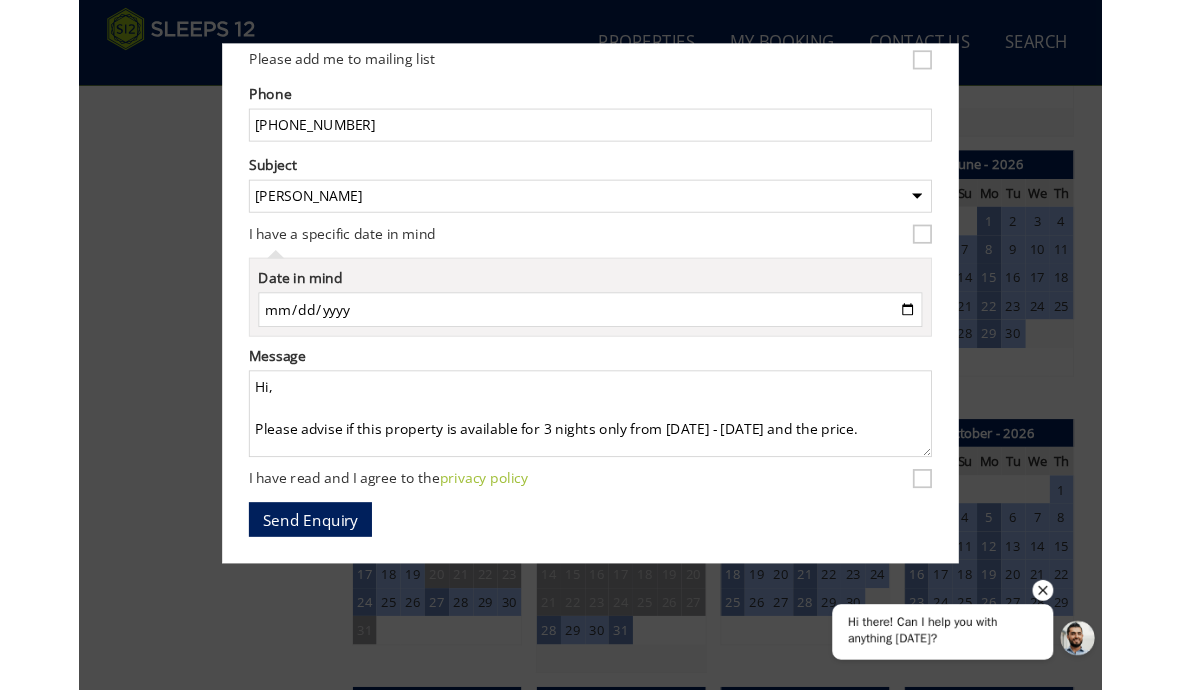 scroll, scrollTop: 0, scrollLeft: 0, axis: both 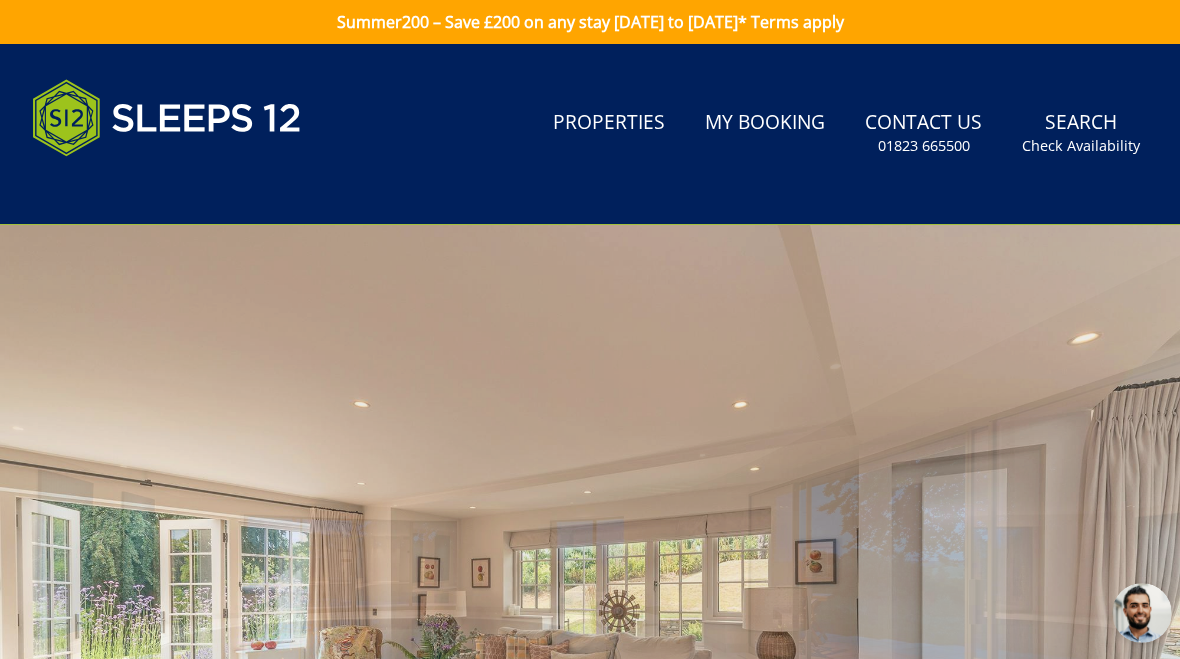 click on "Check Availability" at bounding box center [1081, 146] 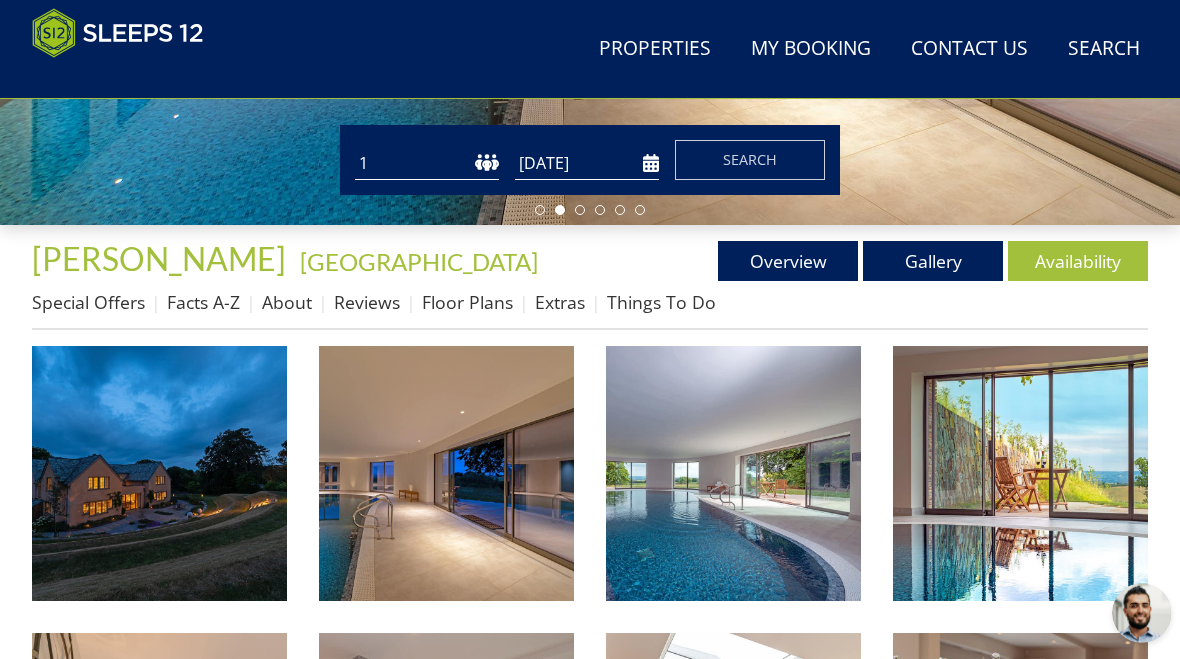scroll, scrollTop: 473, scrollLeft: 0, axis: vertical 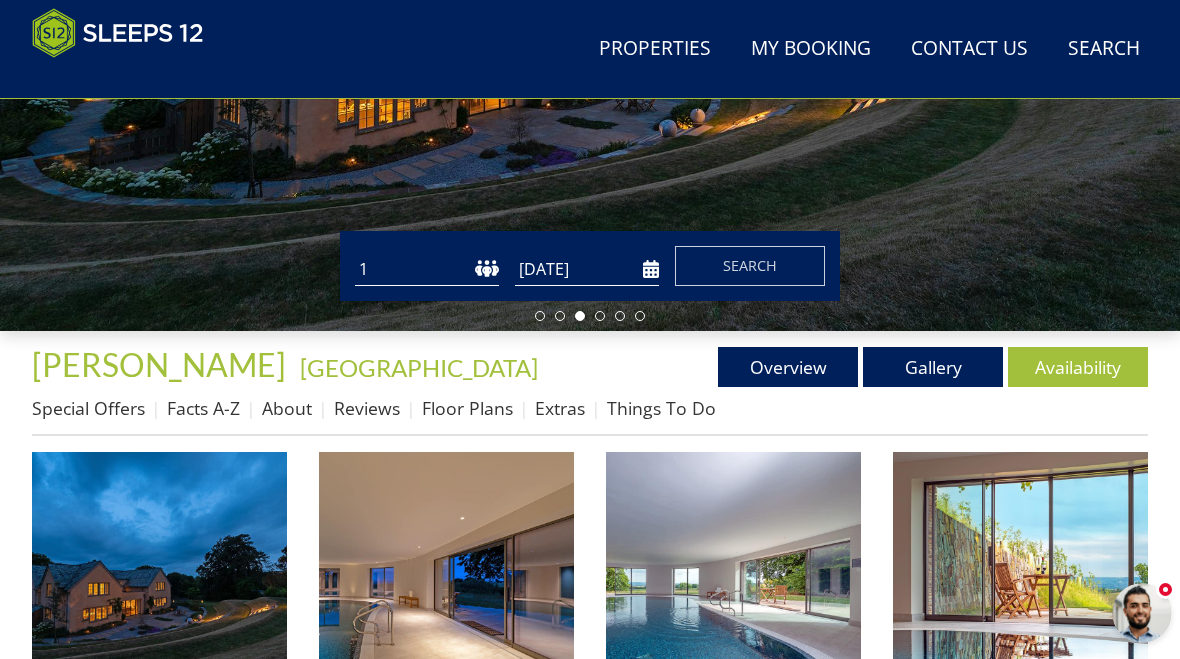 click on "Availability" at bounding box center (1078, 367) 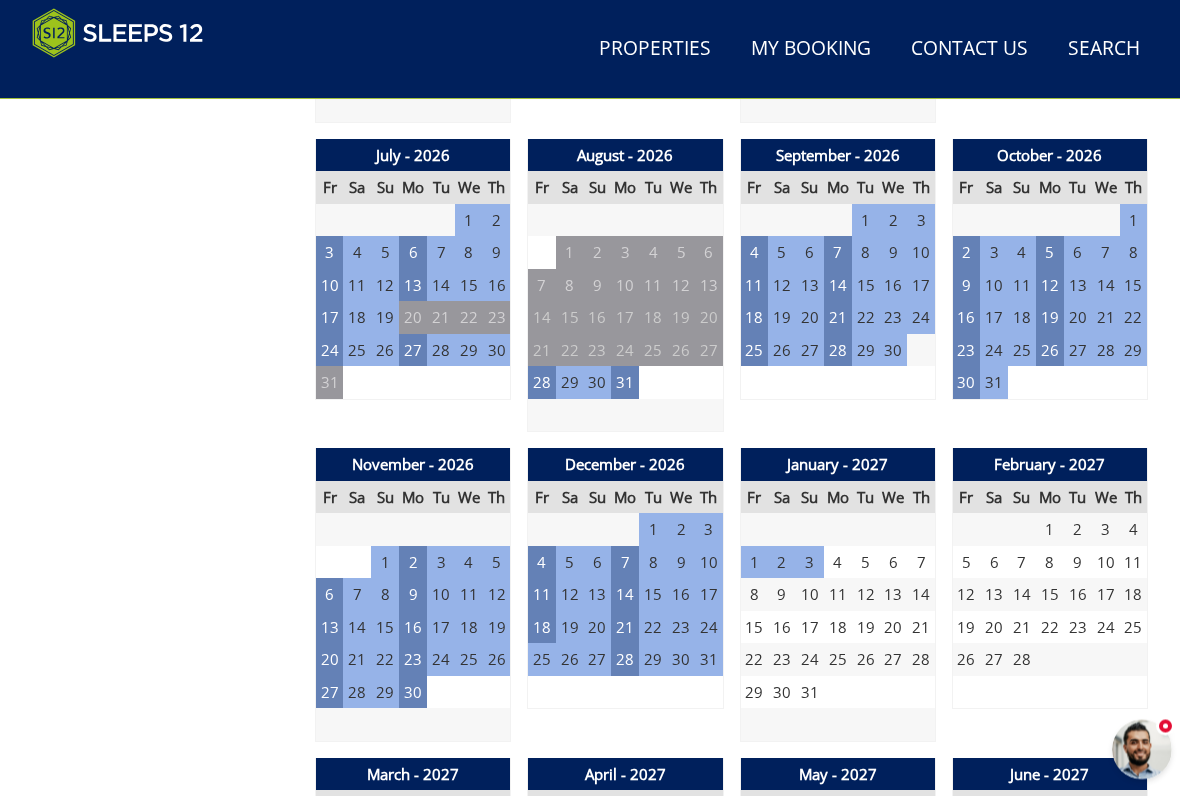 scroll, scrollTop: 1715, scrollLeft: 0, axis: vertical 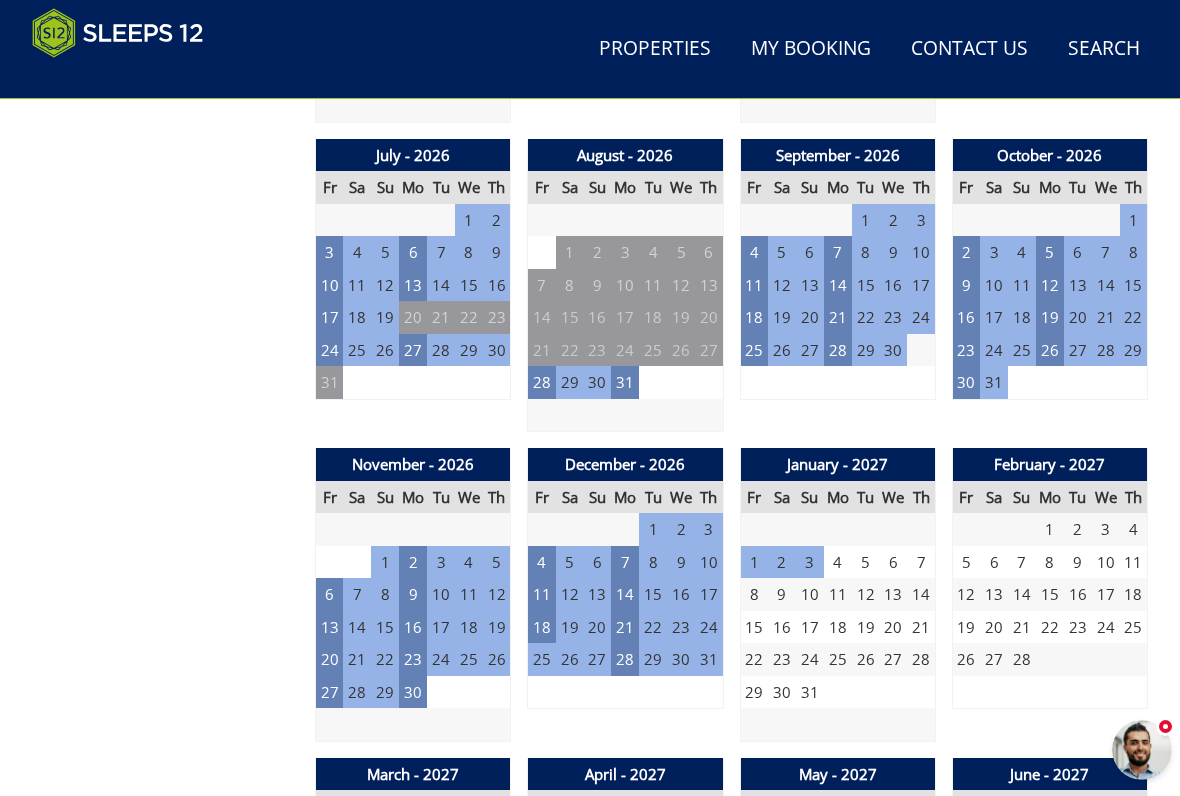 click on "21" at bounding box center (625, 627) 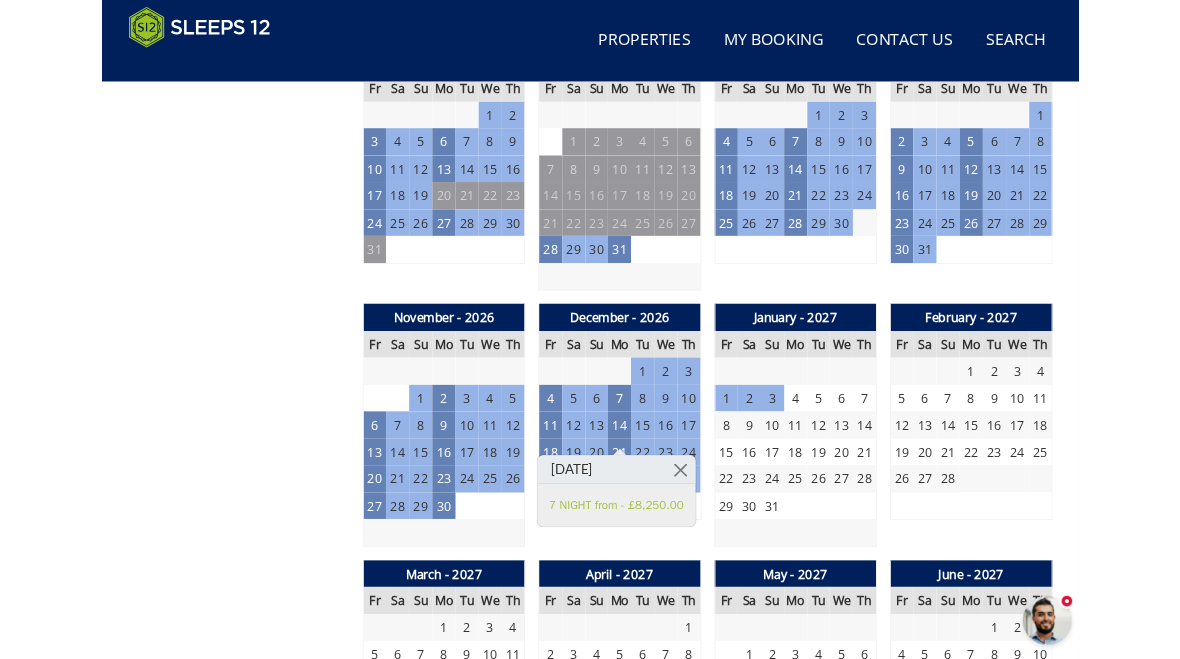 scroll, scrollTop: 1797, scrollLeft: 0, axis: vertical 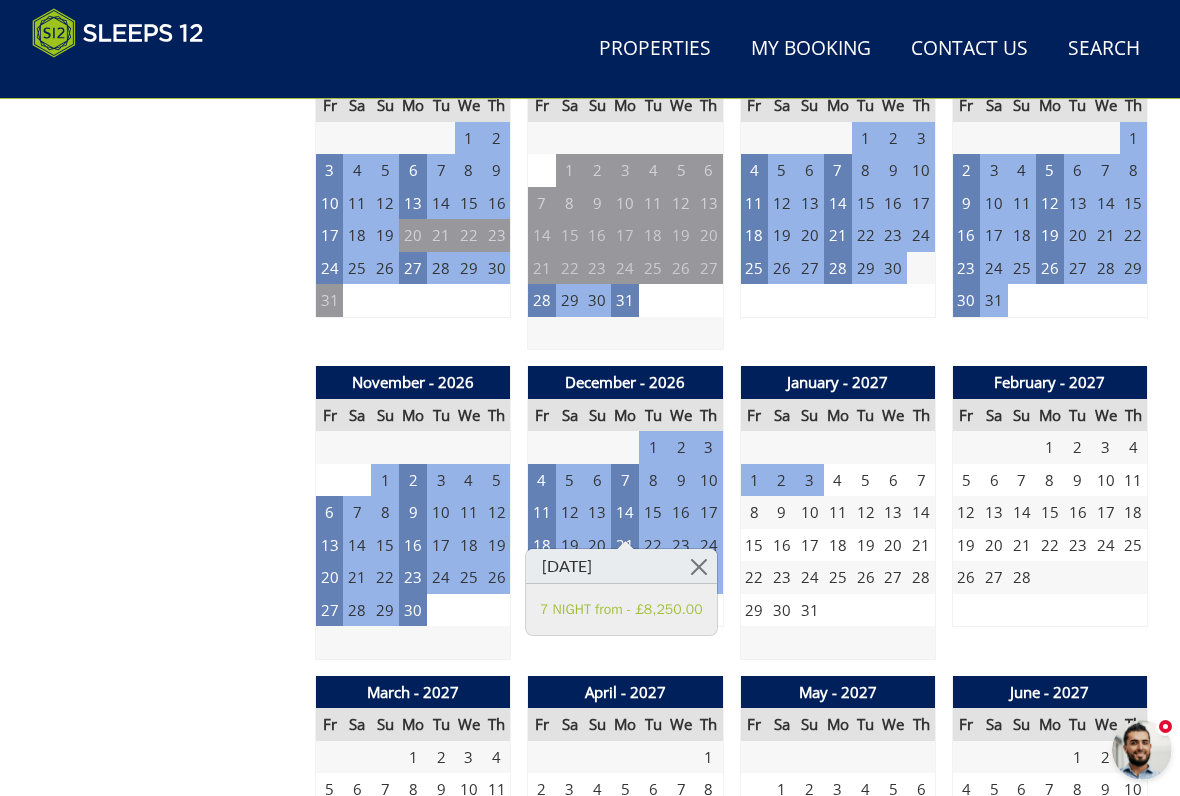 click at bounding box center (698, 566) 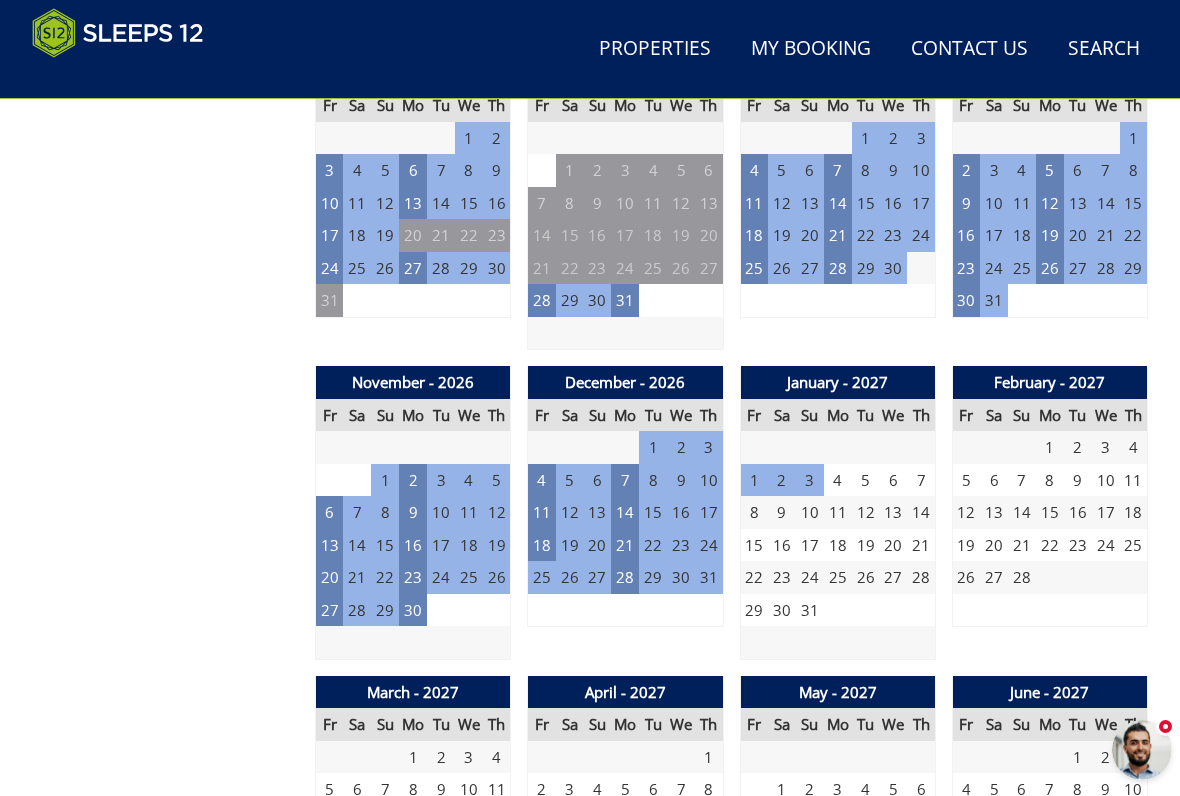 click on "27" at bounding box center [598, 577] 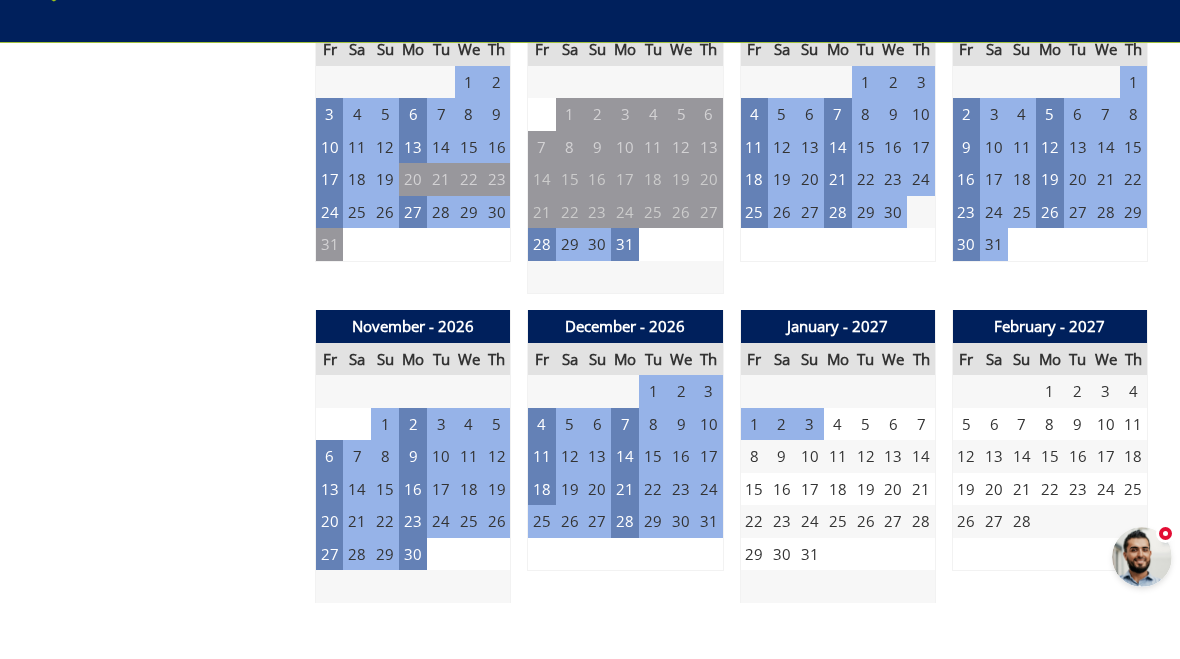 scroll, scrollTop: 1853, scrollLeft: 0, axis: vertical 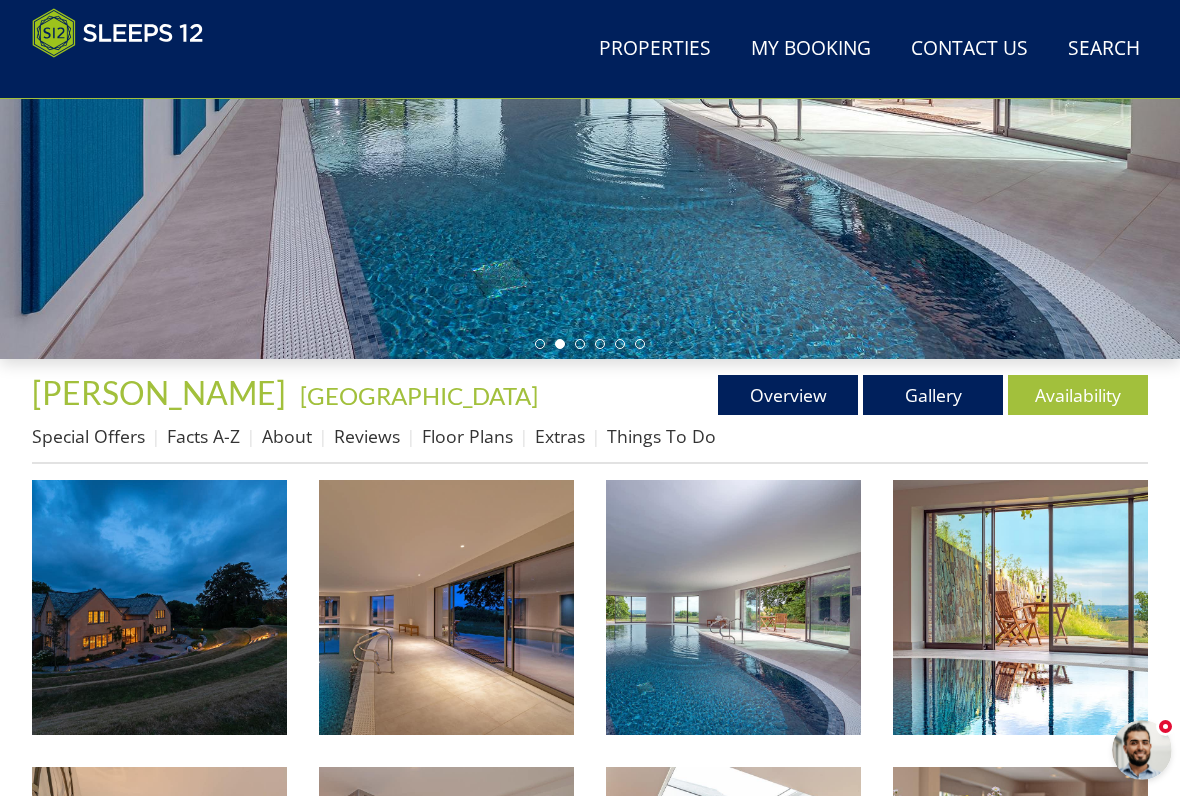 click on "Availability" at bounding box center [1078, 395] 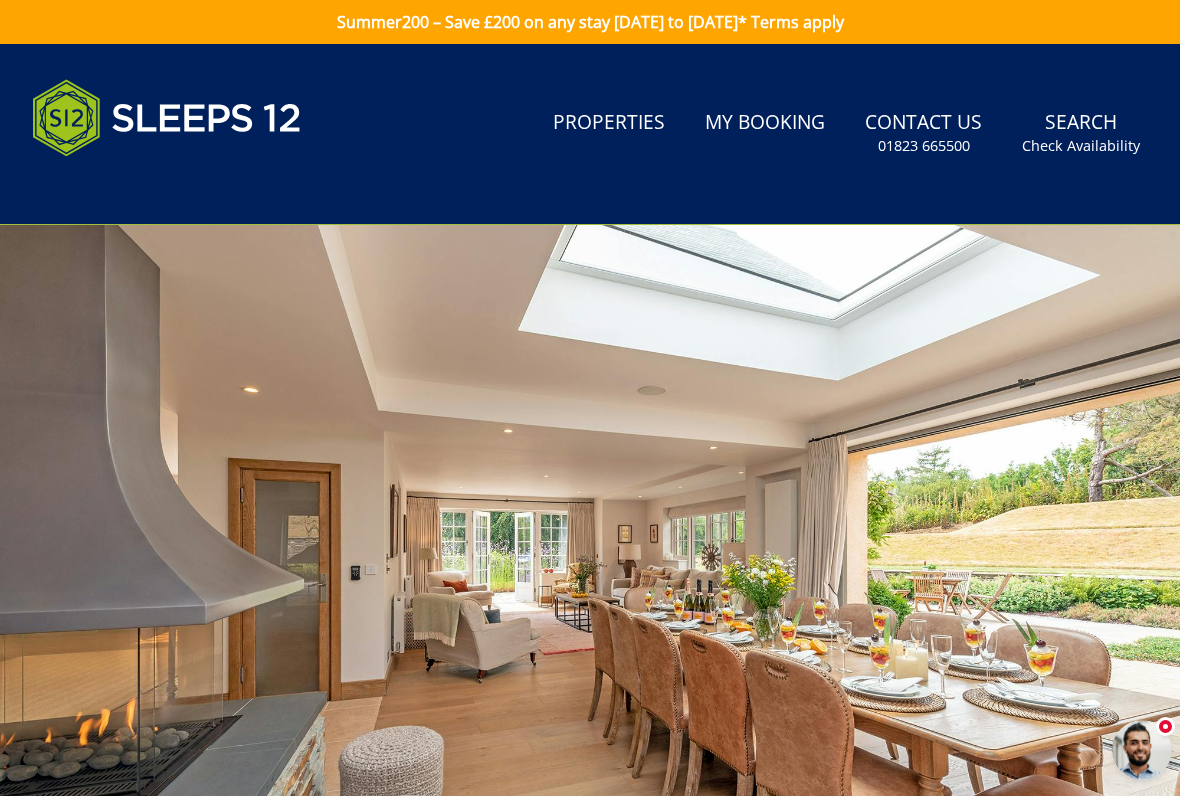 scroll, scrollTop: 0, scrollLeft: 0, axis: both 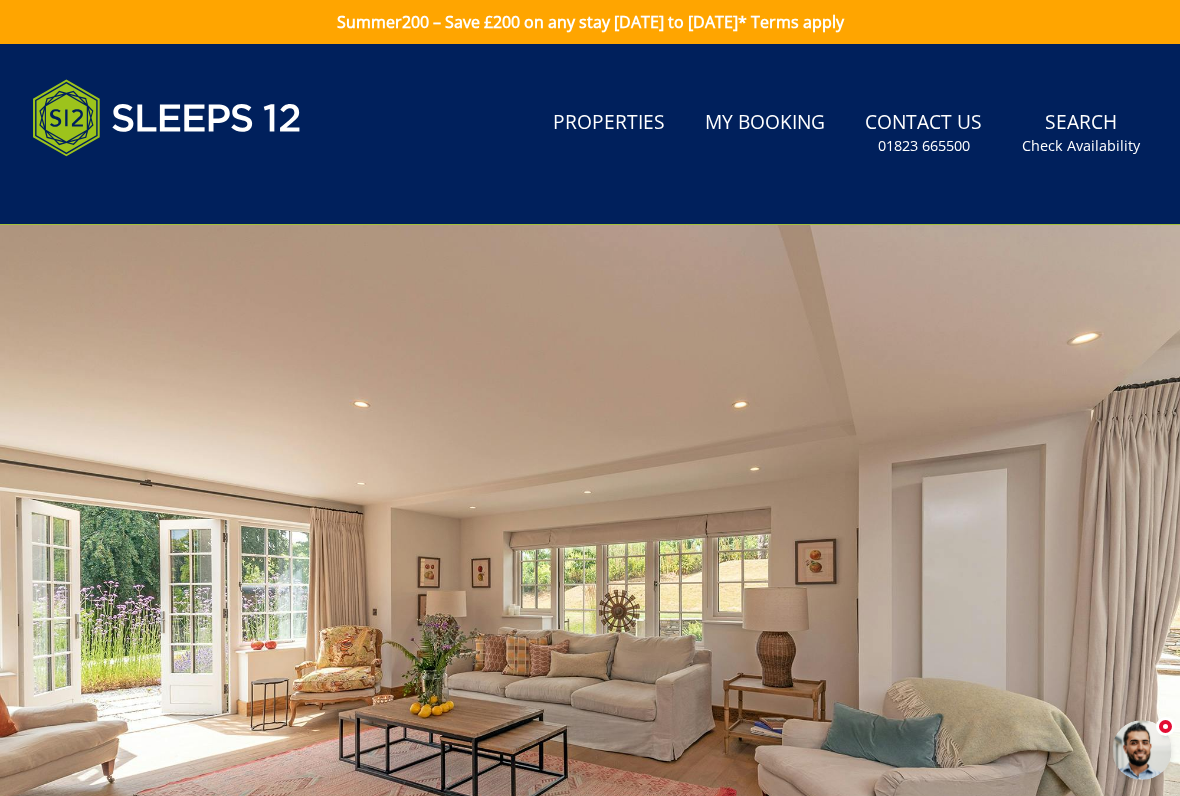 click on "Search  Check Availability" at bounding box center [1081, 133] 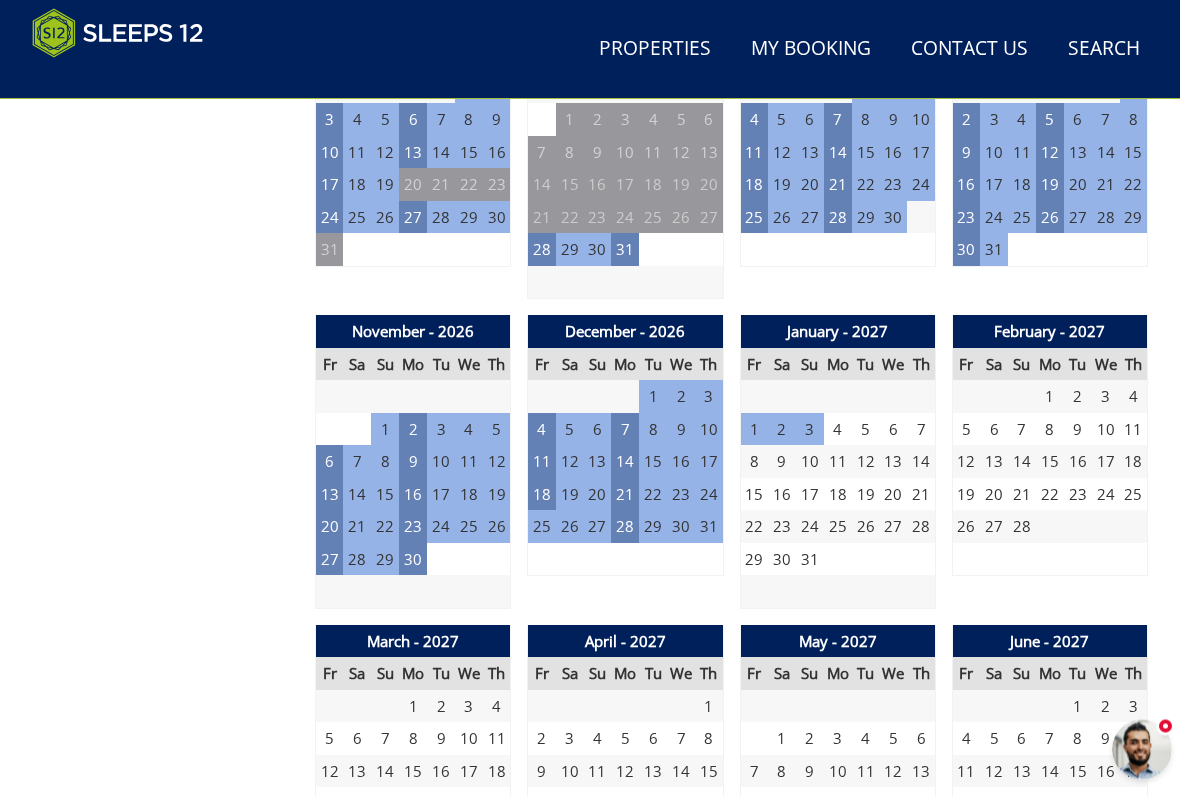 scroll, scrollTop: 1848, scrollLeft: 0, axis: vertical 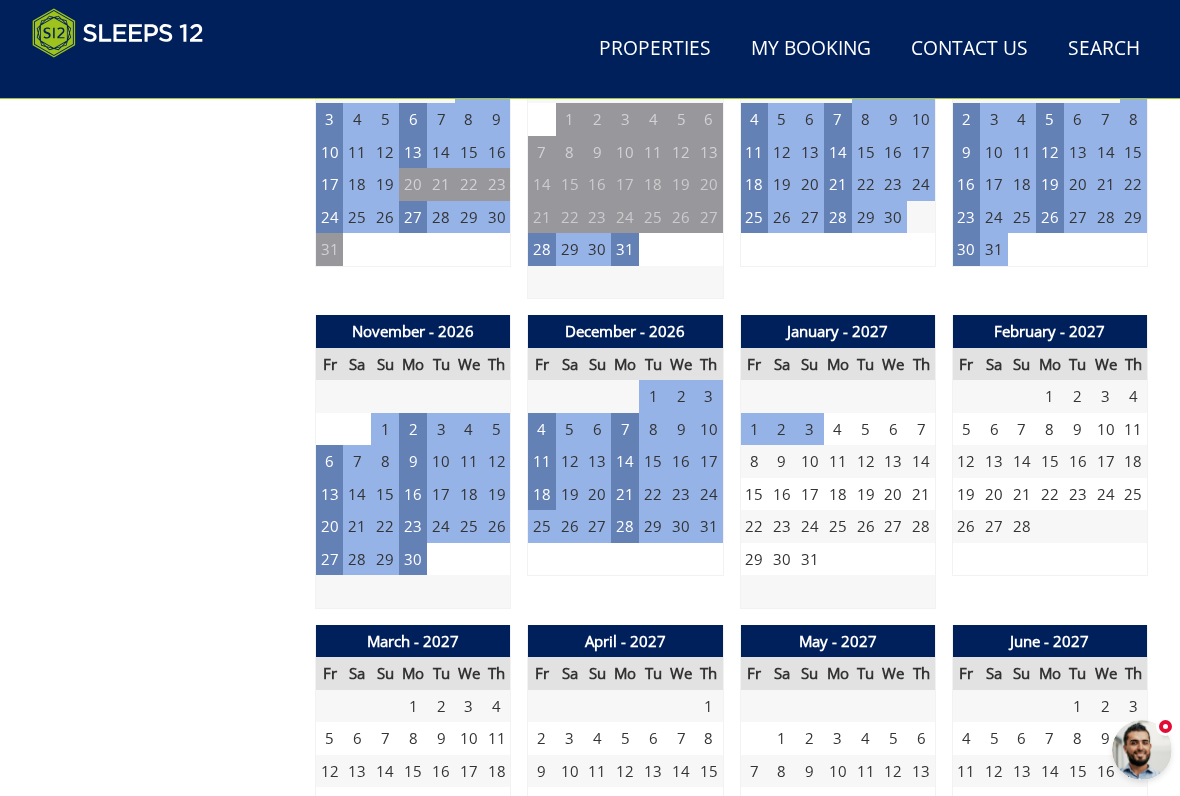 click on "15" at bounding box center (653, 461) 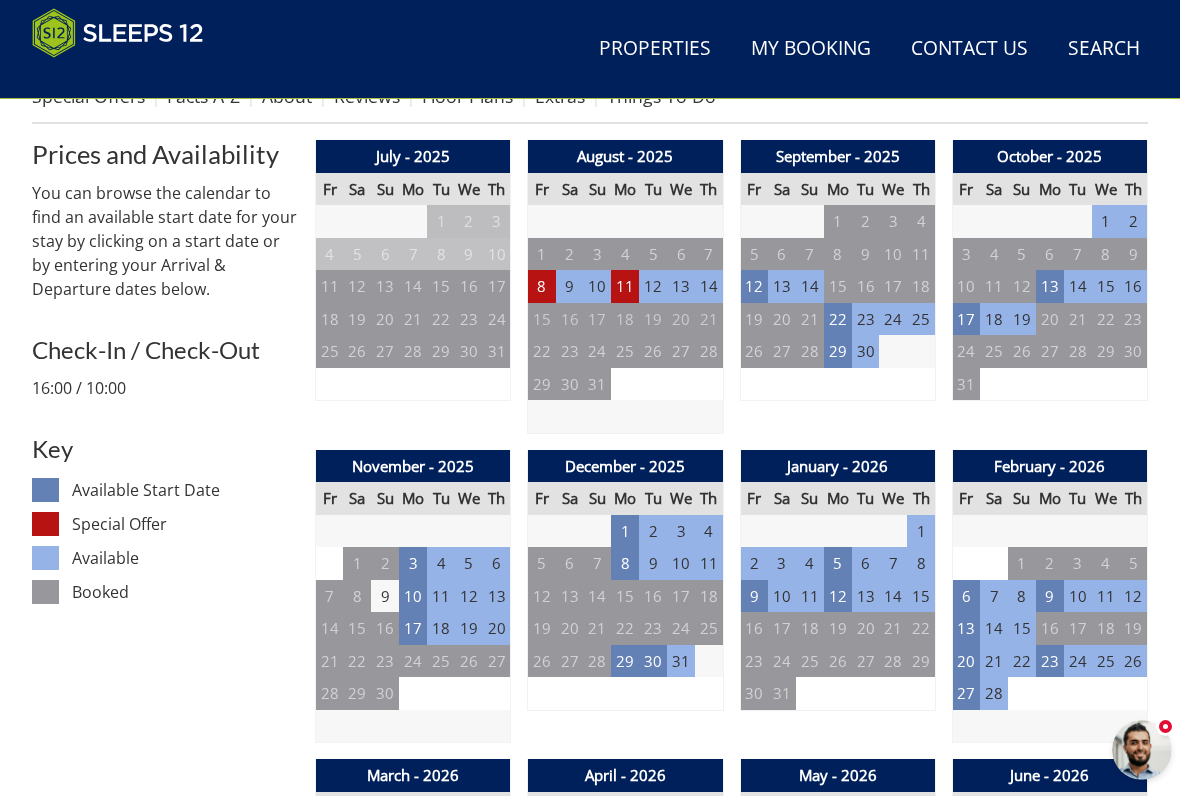 scroll, scrollTop: 898, scrollLeft: 0, axis: vertical 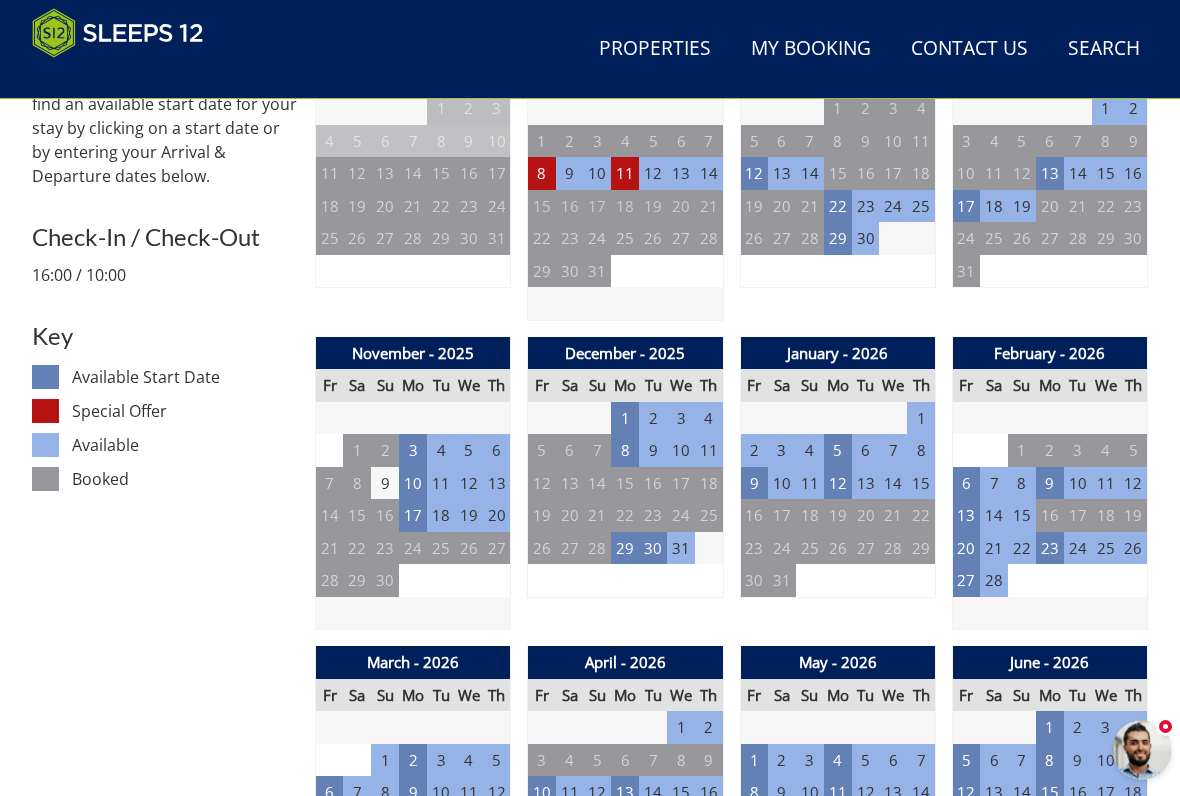 click on "29" at bounding box center [625, 548] 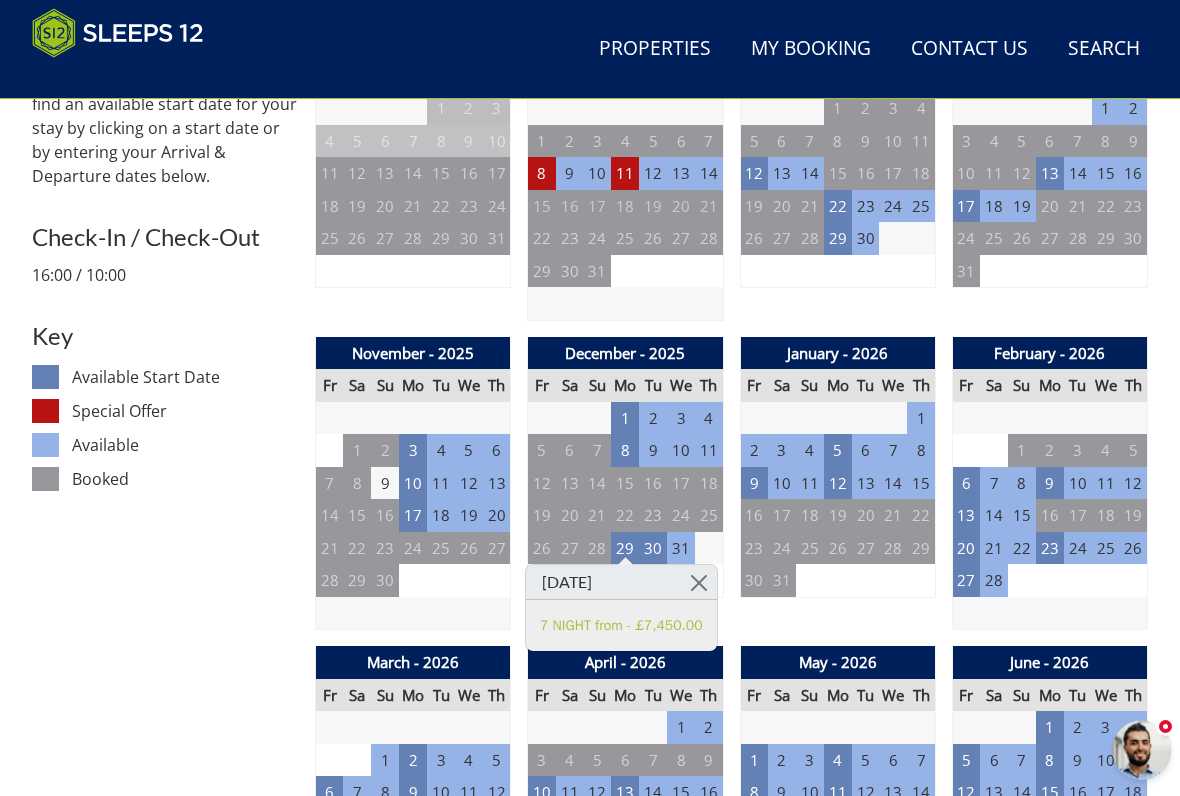 click on "28" at bounding box center [598, 548] 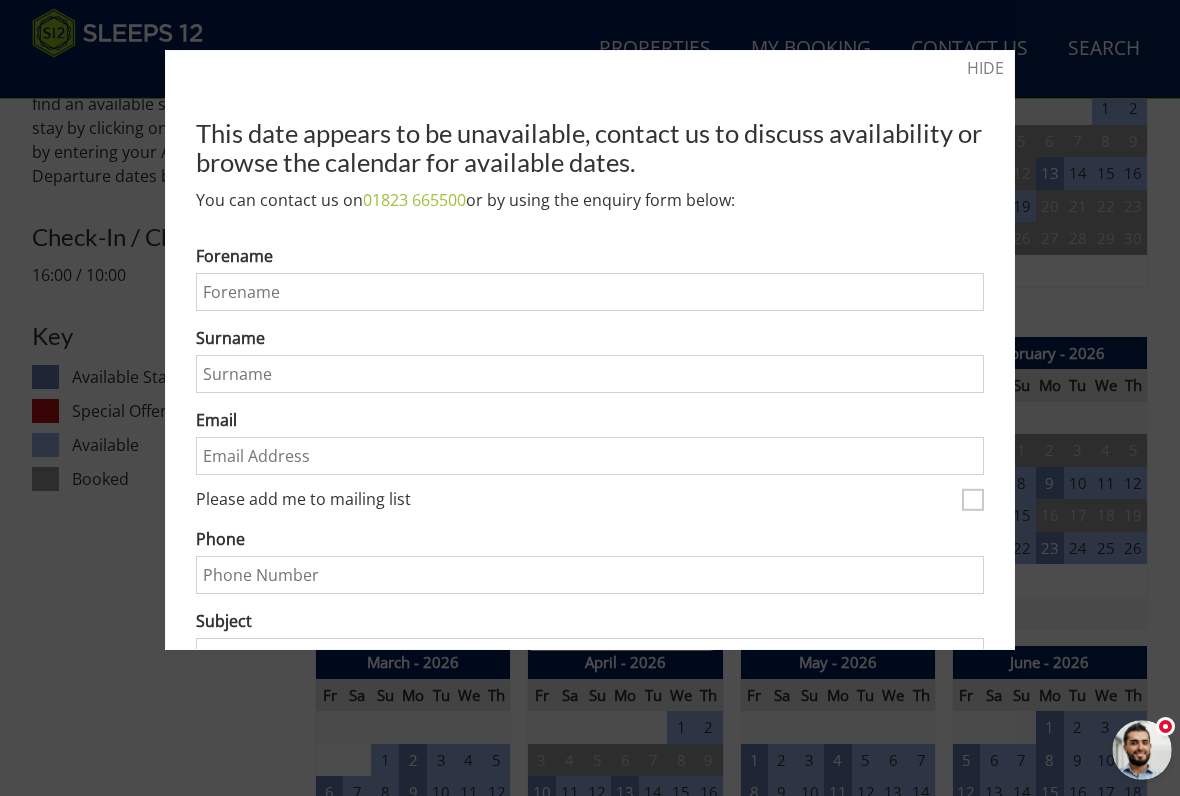 click on "Forename" at bounding box center (590, 292) 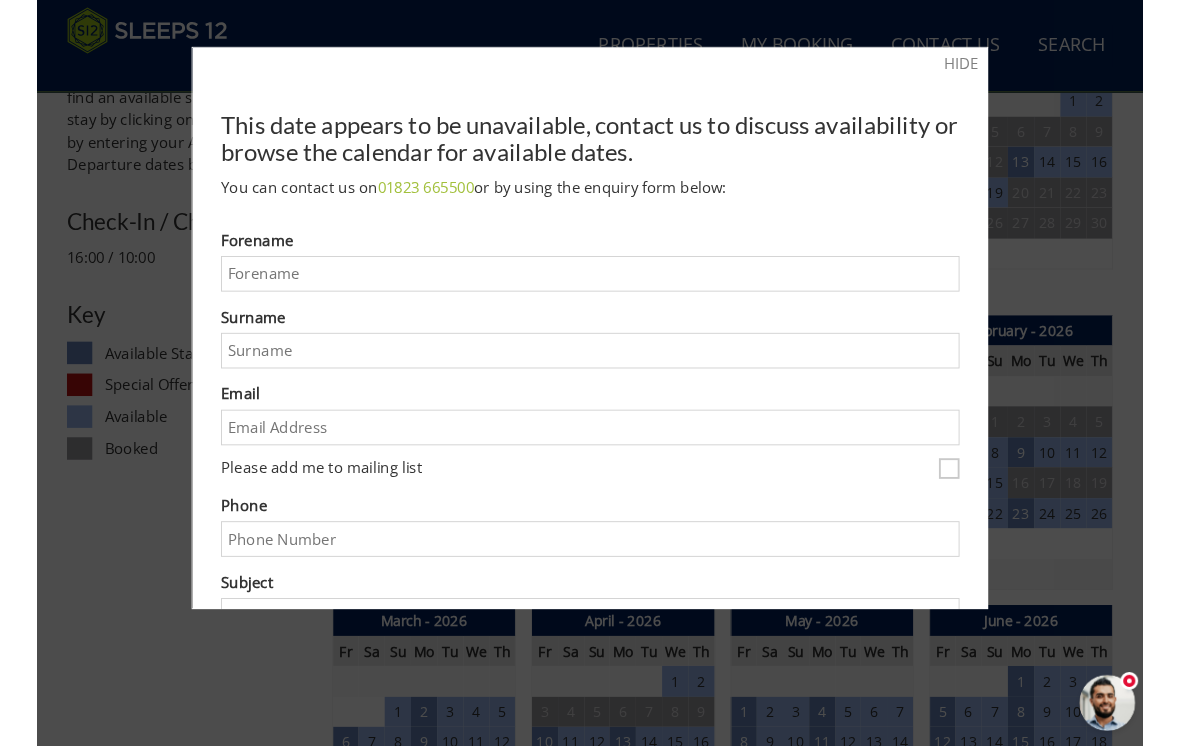 scroll, scrollTop: 897, scrollLeft: 0, axis: vertical 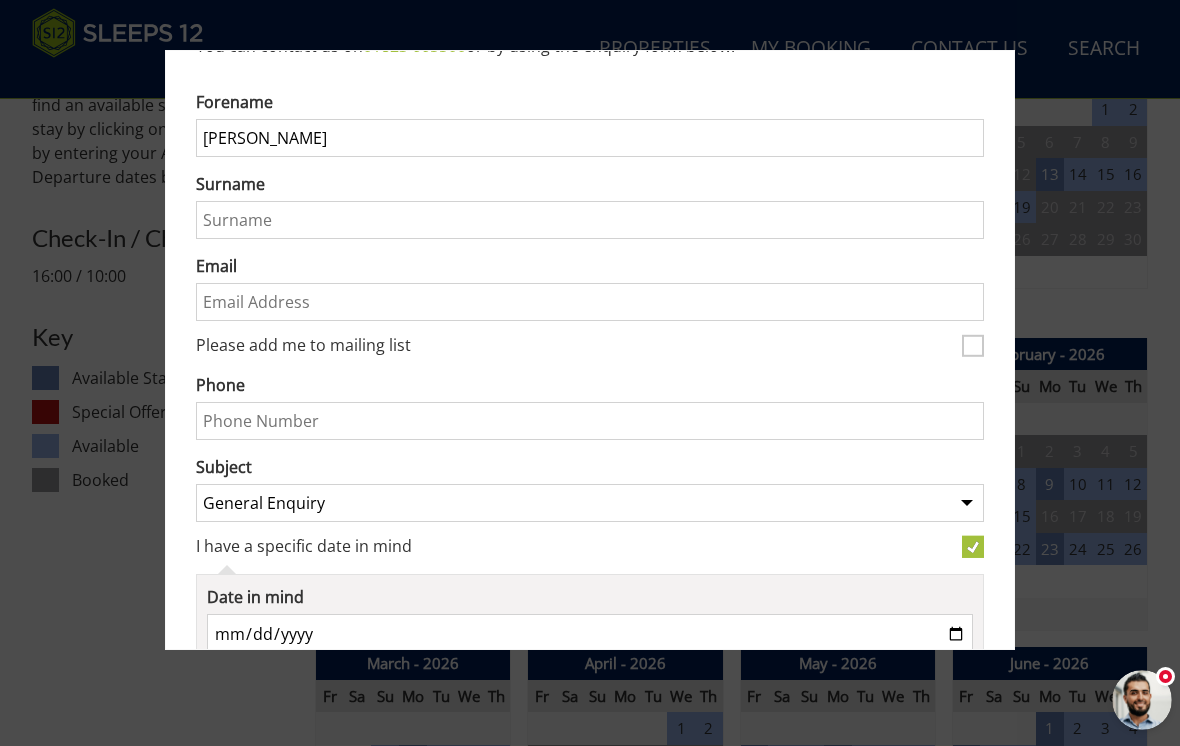 type on "[PERSON_NAME]" 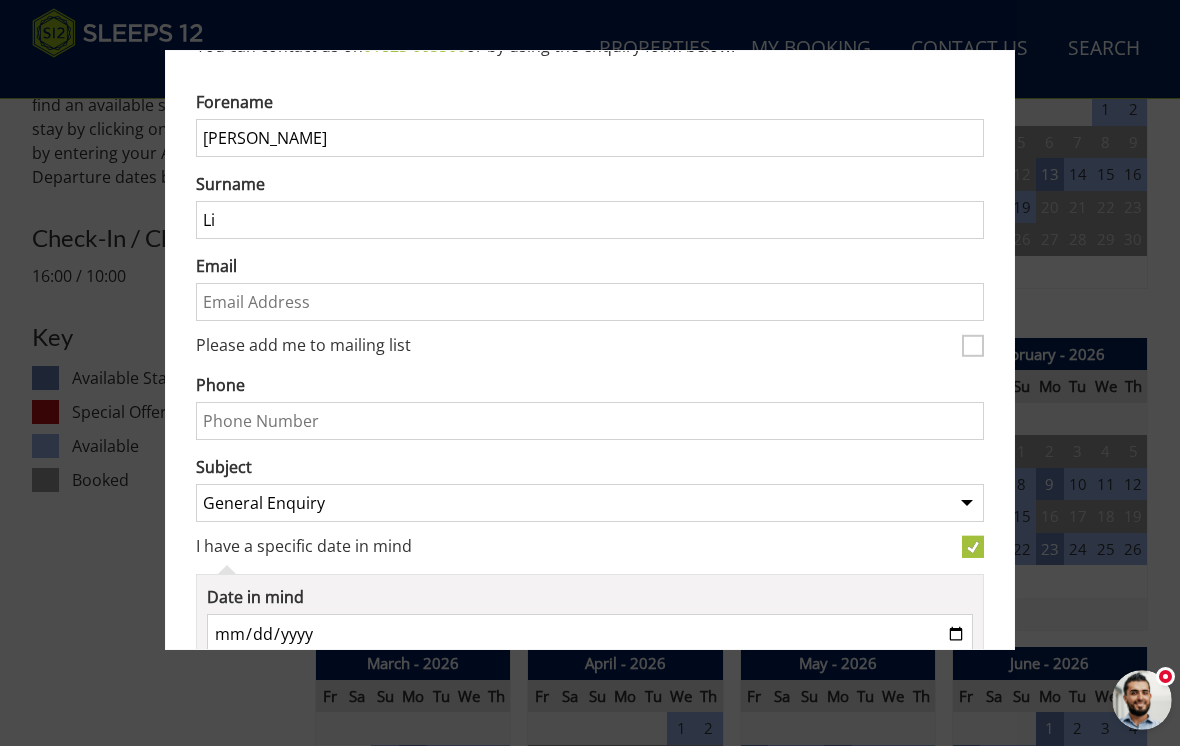 type on "L" 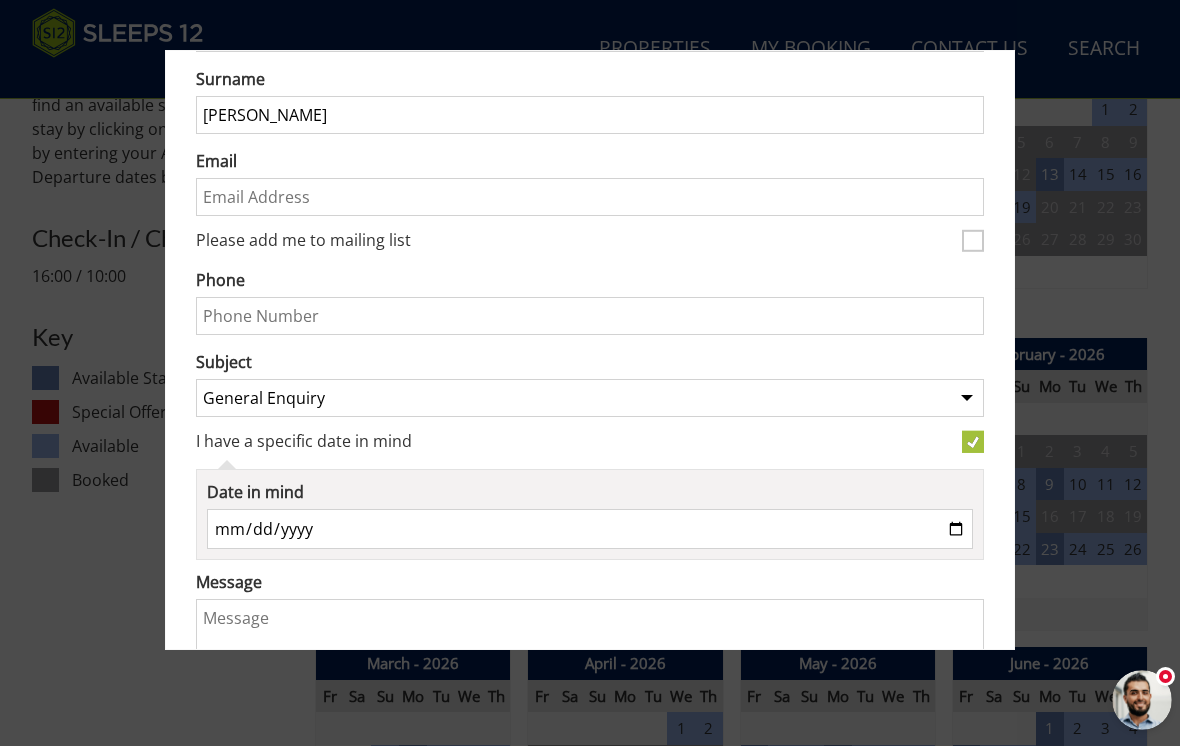 scroll, scrollTop: 261, scrollLeft: 0, axis: vertical 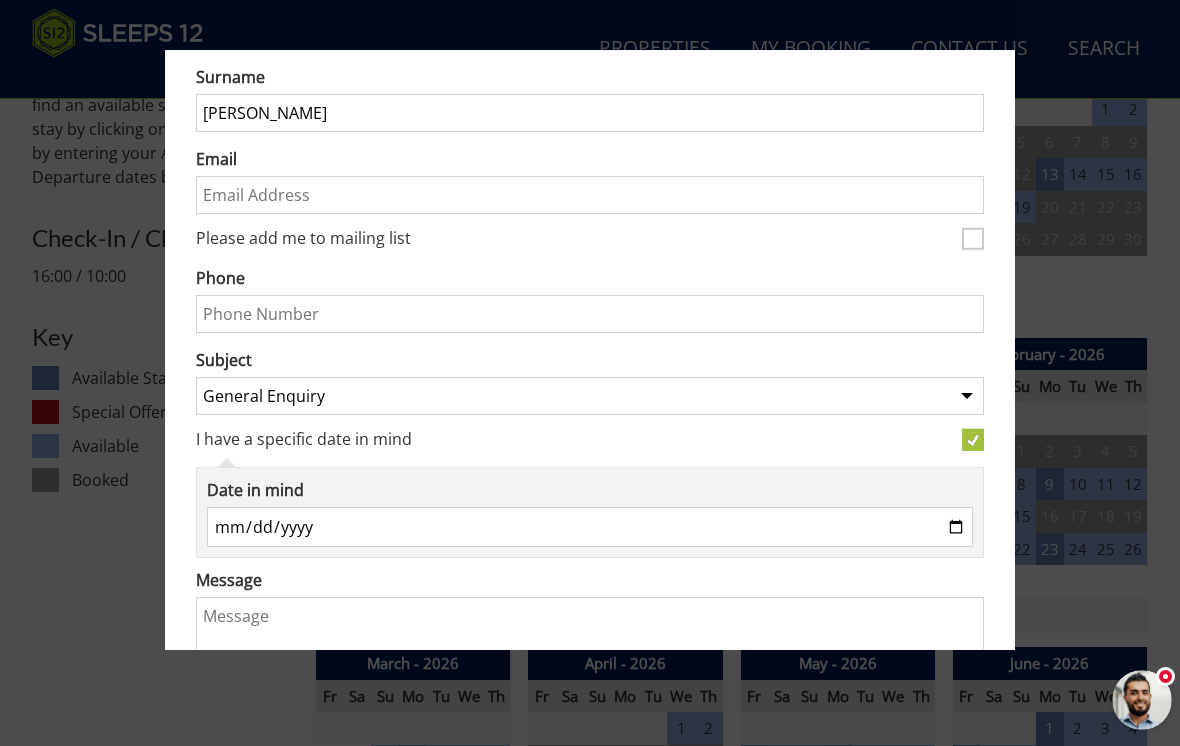 type on "[PERSON_NAME]" 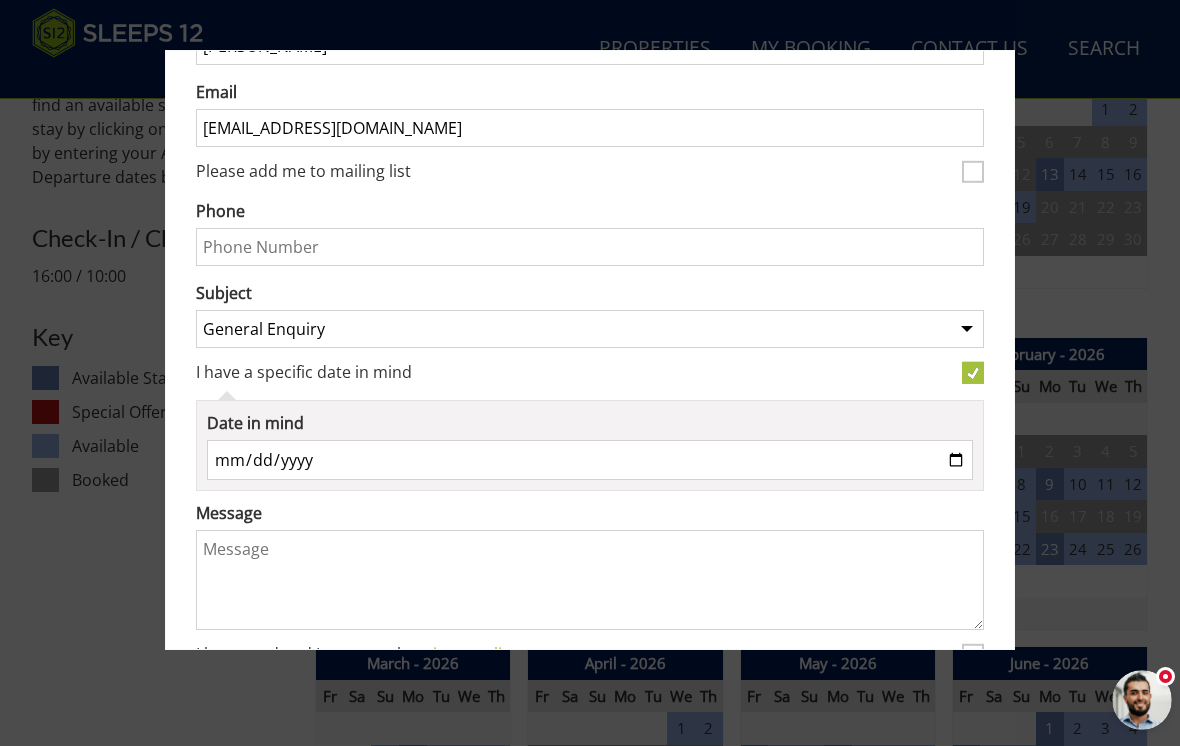 scroll, scrollTop: 377, scrollLeft: 0, axis: vertical 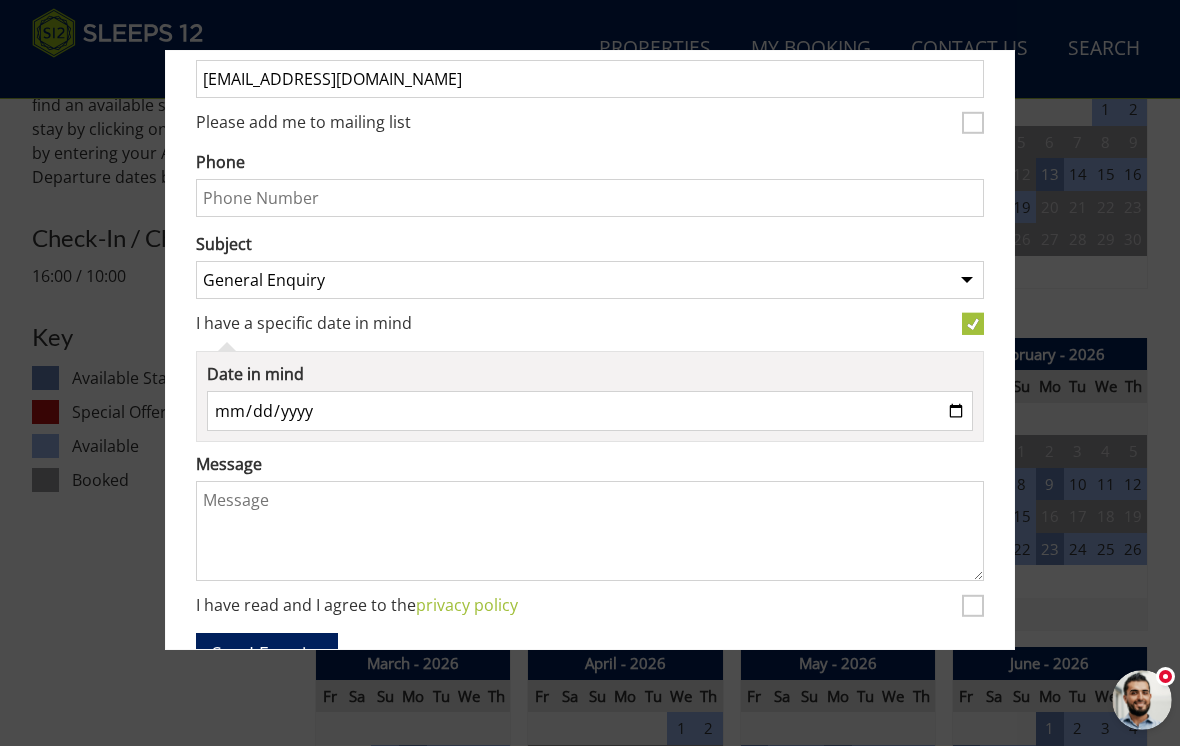 type on "[EMAIL_ADDRESS][DOMAIN_NAME]" 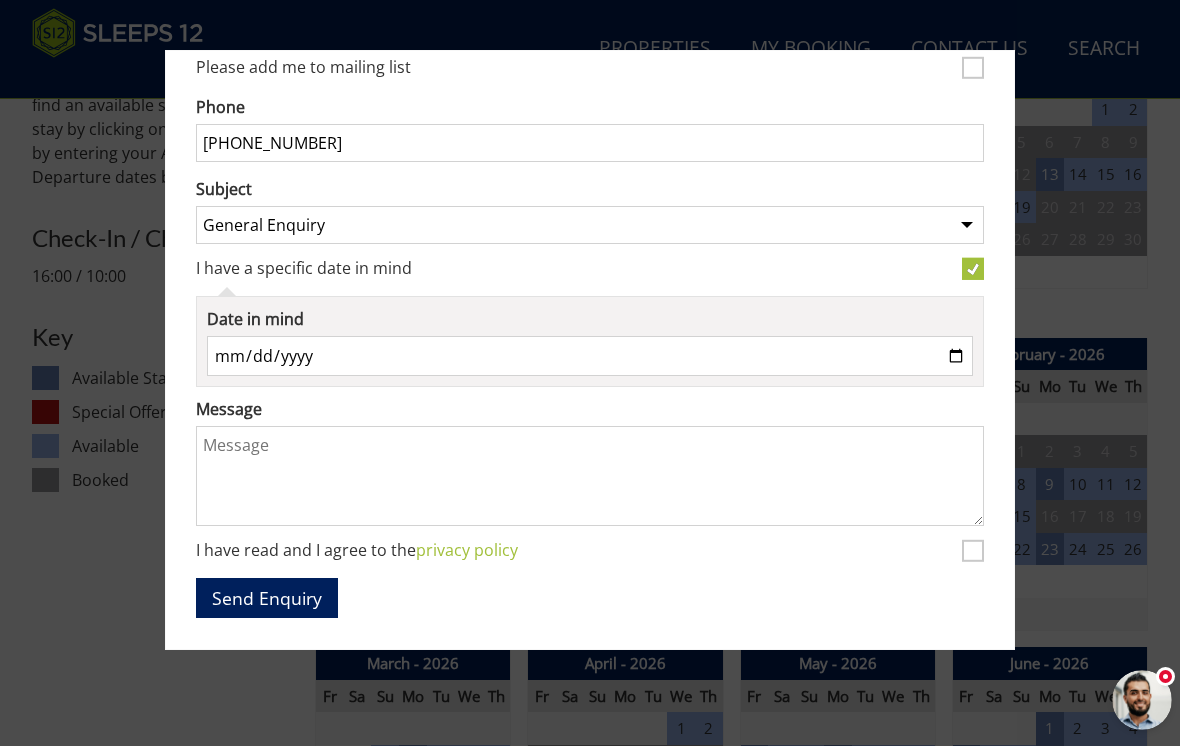 scroll, scrollTop: 431, scrollLeft: 0, axis: vertical 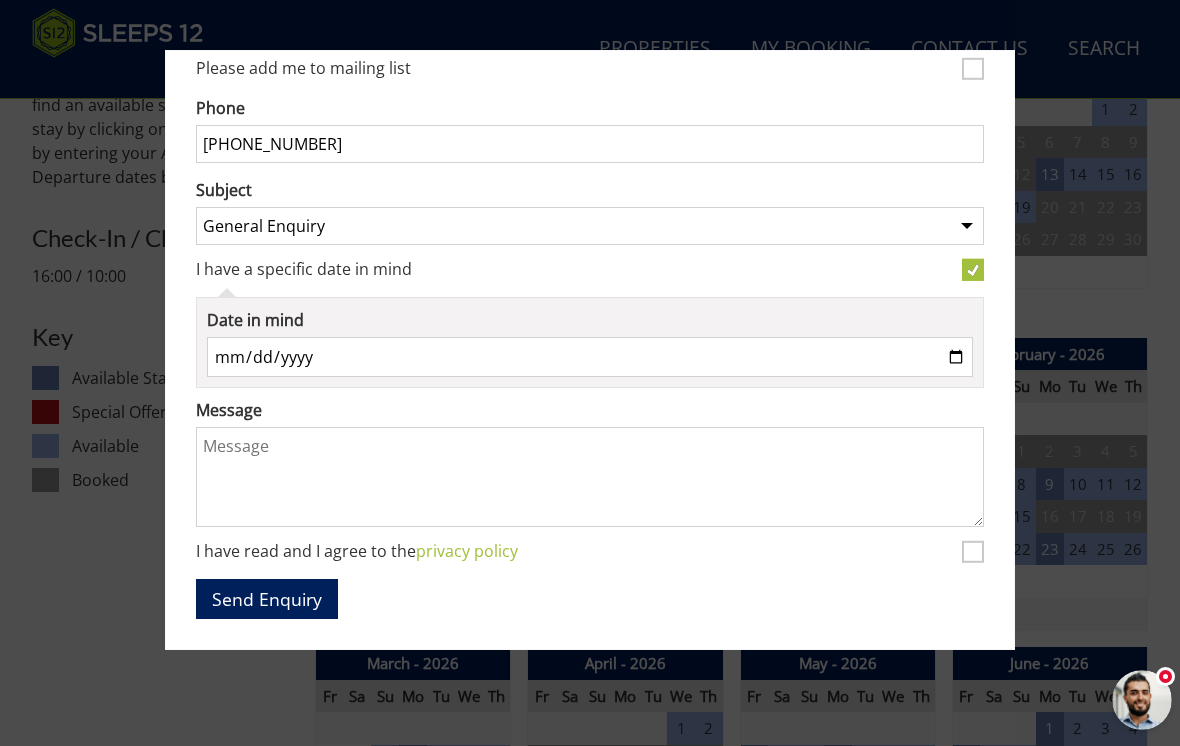 type on "[PHONE_NUMBER]" 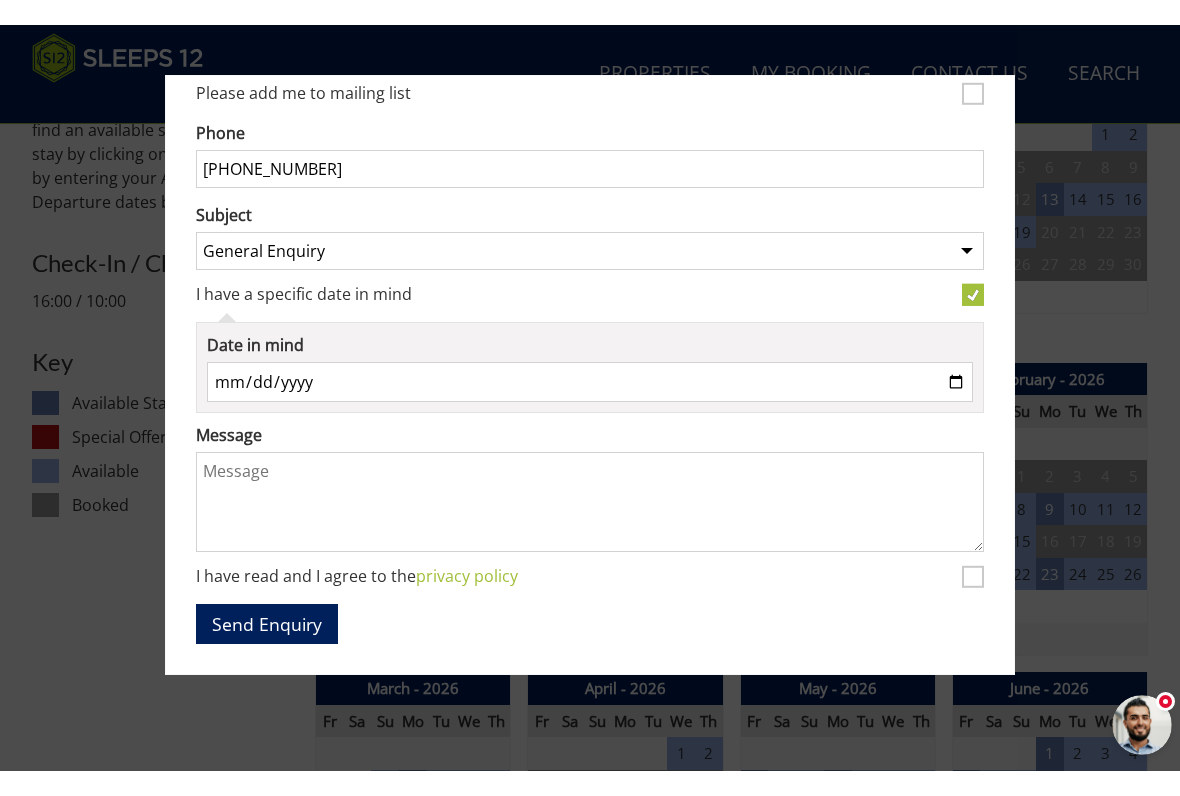 scroll, scrollTop: 898, scrollLeft: 0, axis: vertical 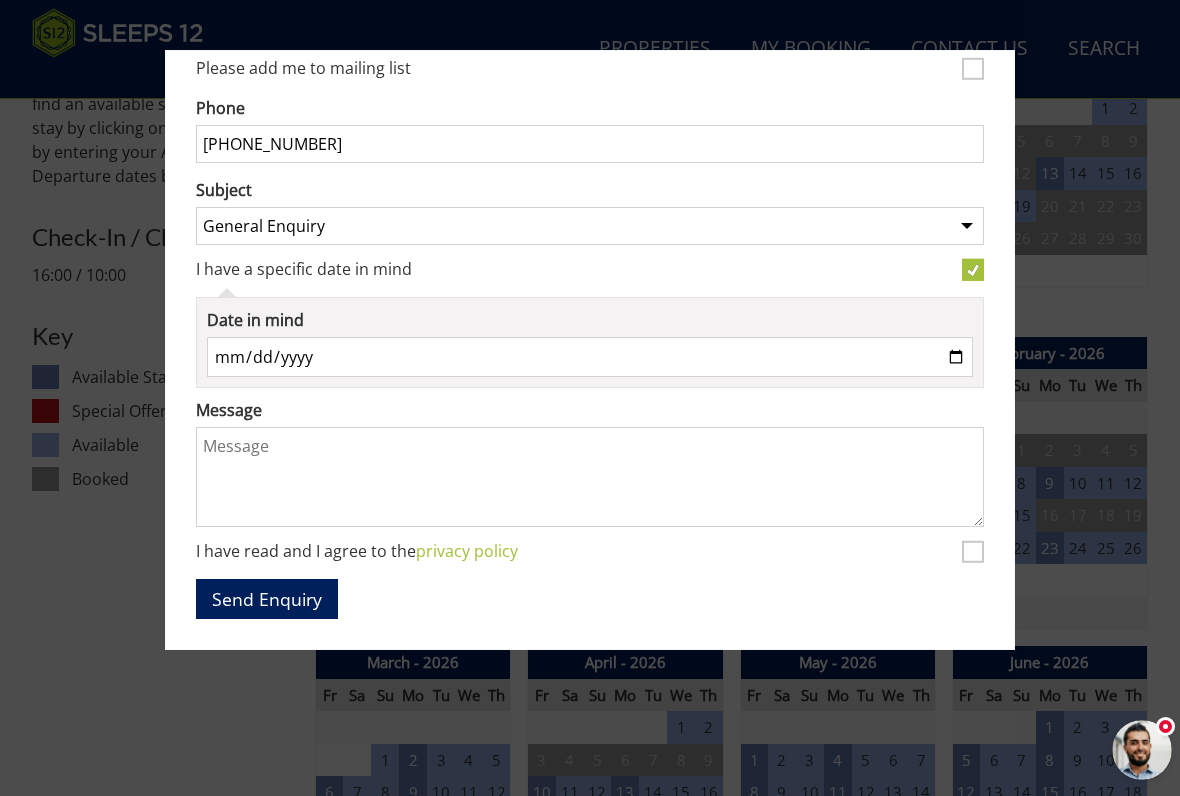 select on "995" 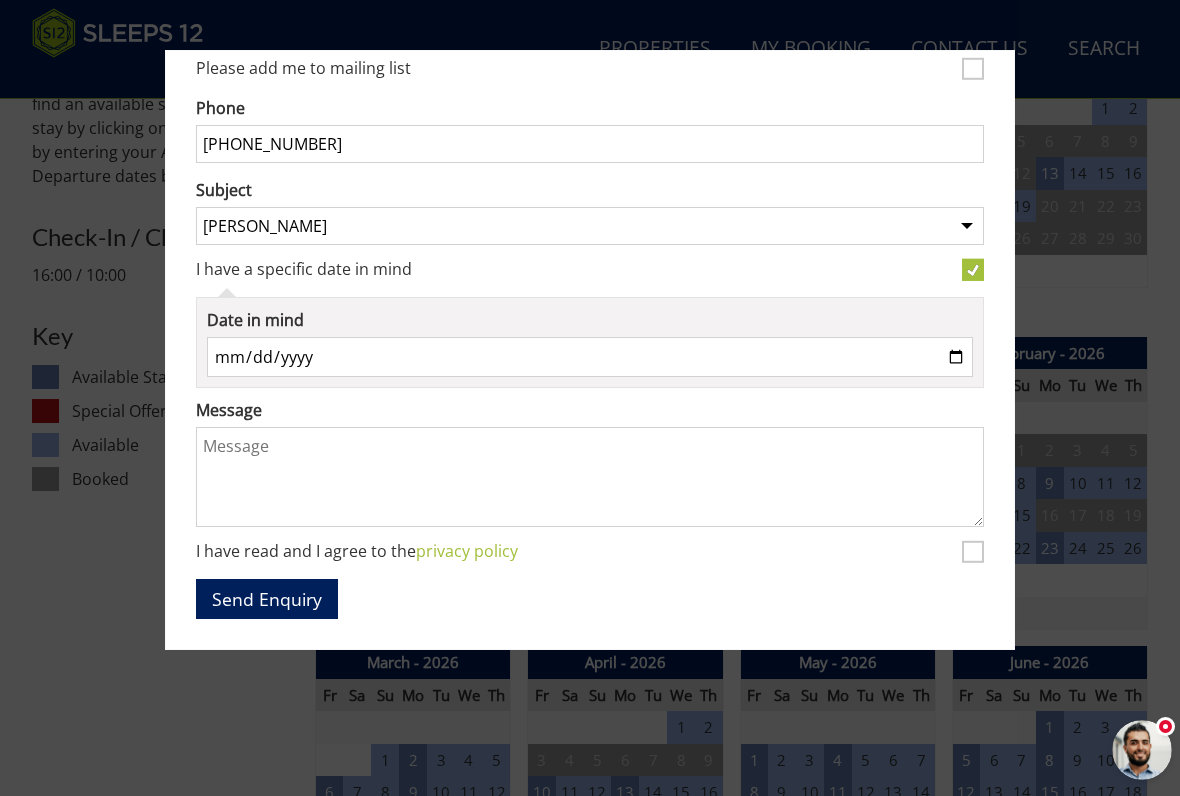 click on "57960-03-14" at bounding box center (590, 357) 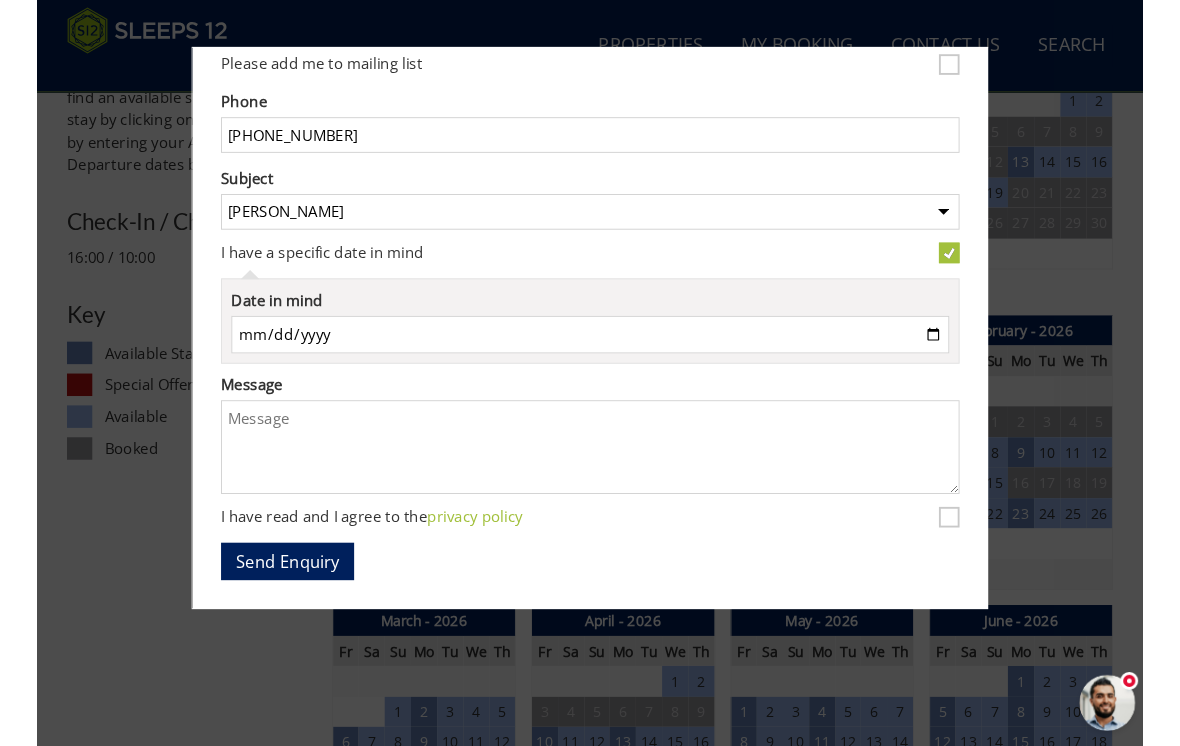 scroll, scrollTop: 897, scrollLeft: 0, axis: vertical 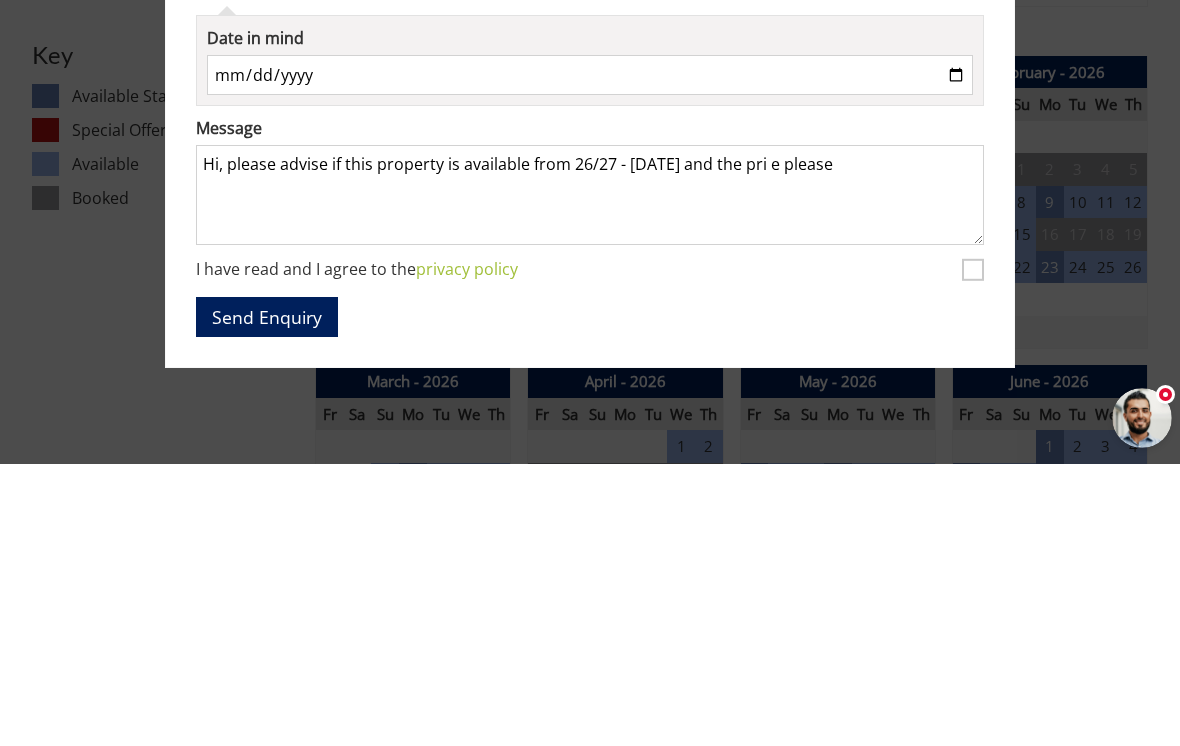 click on "Hi, please advise if this property is available from 26/27 - 30th Dec 2025 and the pri e please" at bounding box center (590, 477) 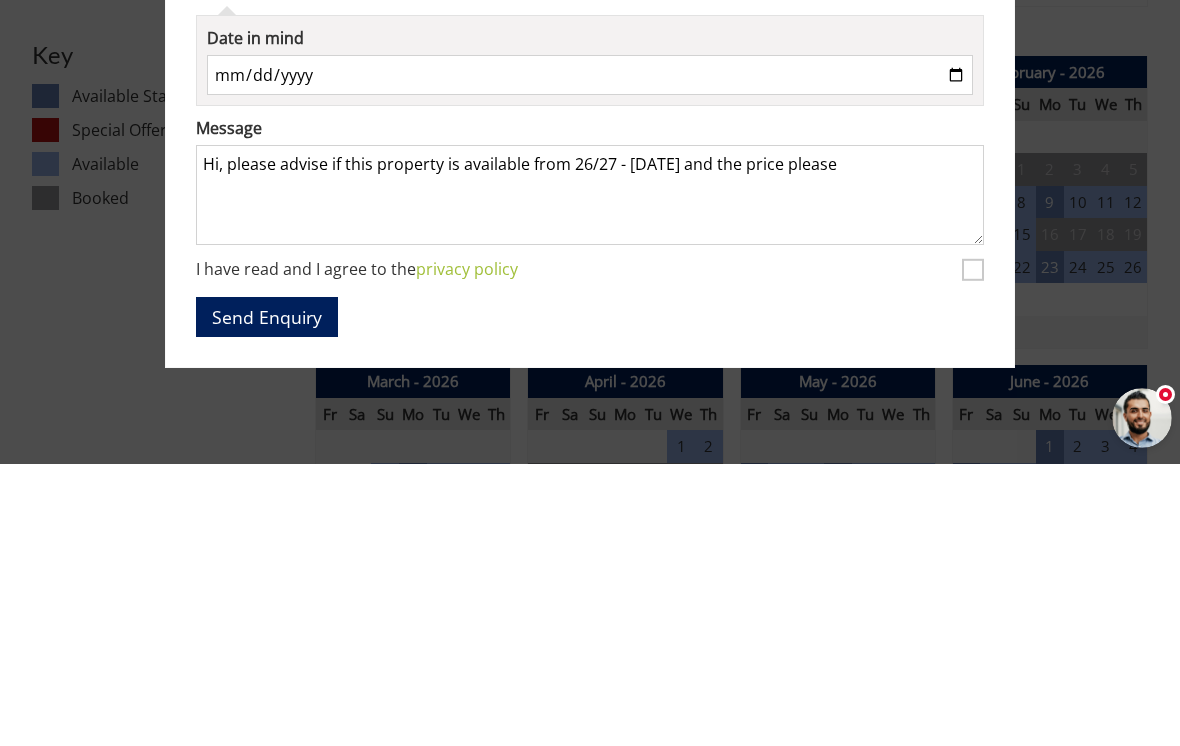 click on "Hi, please advise if this property is available from 26/27 - 30th Dec 2025 and the price please" at bounding box center (590, 477) 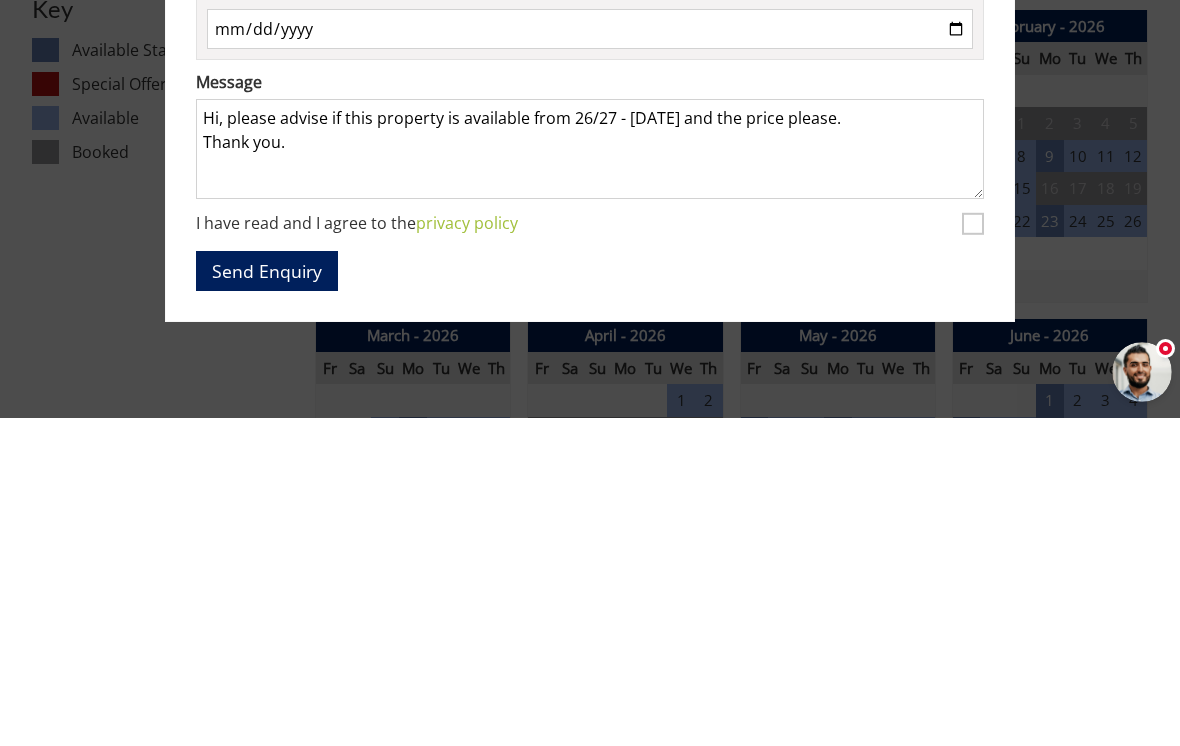 type on "Hi, please advise if this property is available from 26/27 - 30th Dec 2025 and the price please.
Thank you." 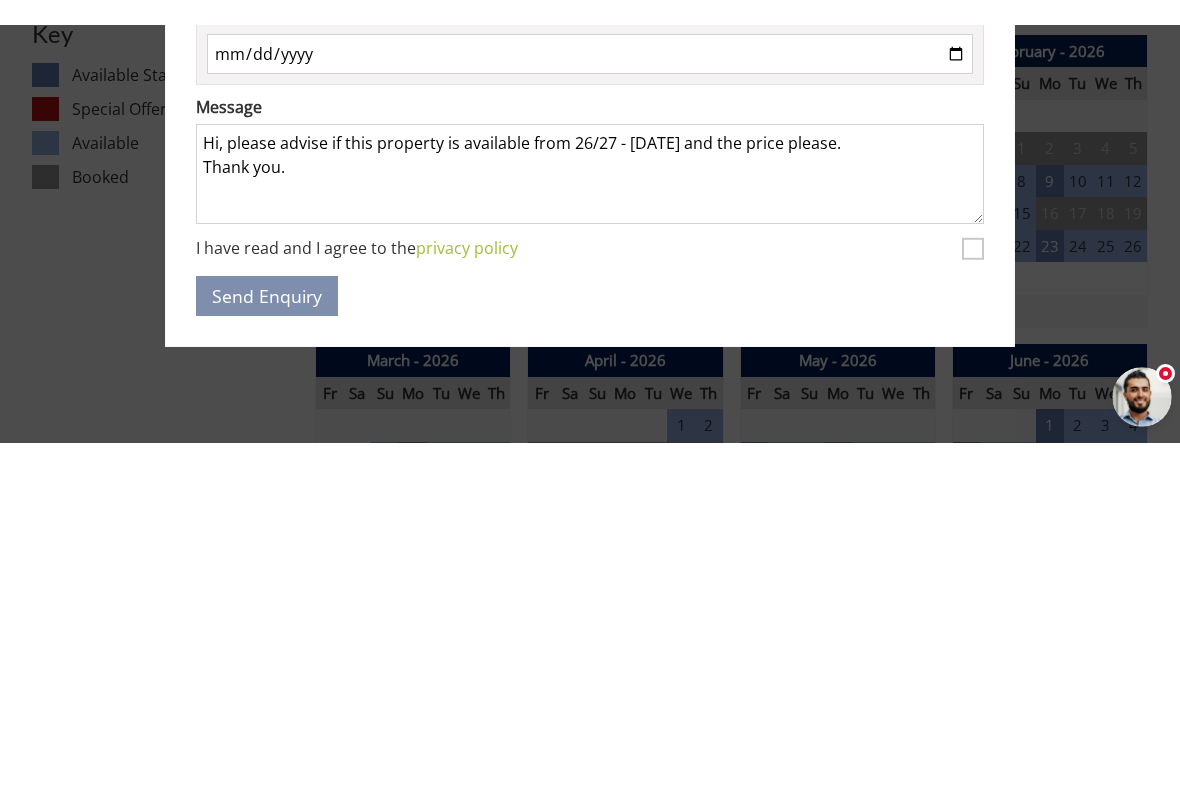 scroll, scrollTop: 1226, scrollLeft: 0, axis: vertical 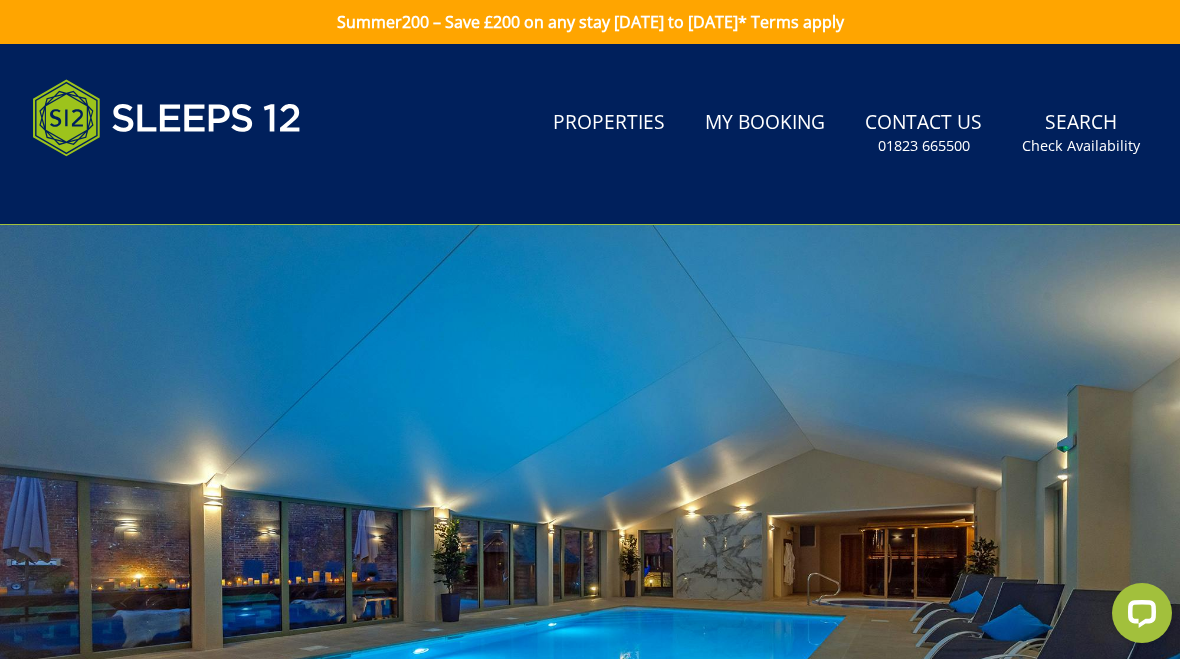 click on "Check Availability" at bounding box center [1081, 146] 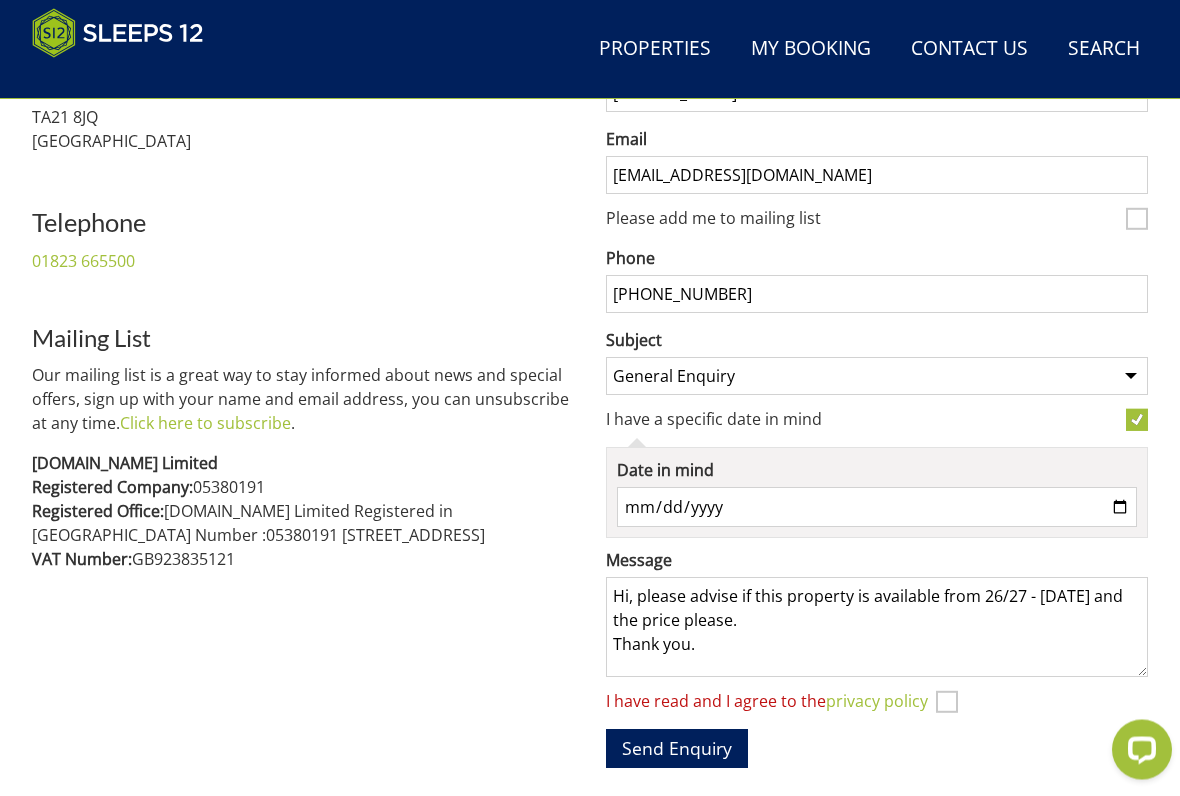scroll, scrollTop: 989, scrollLeft: 0, axis: vertical 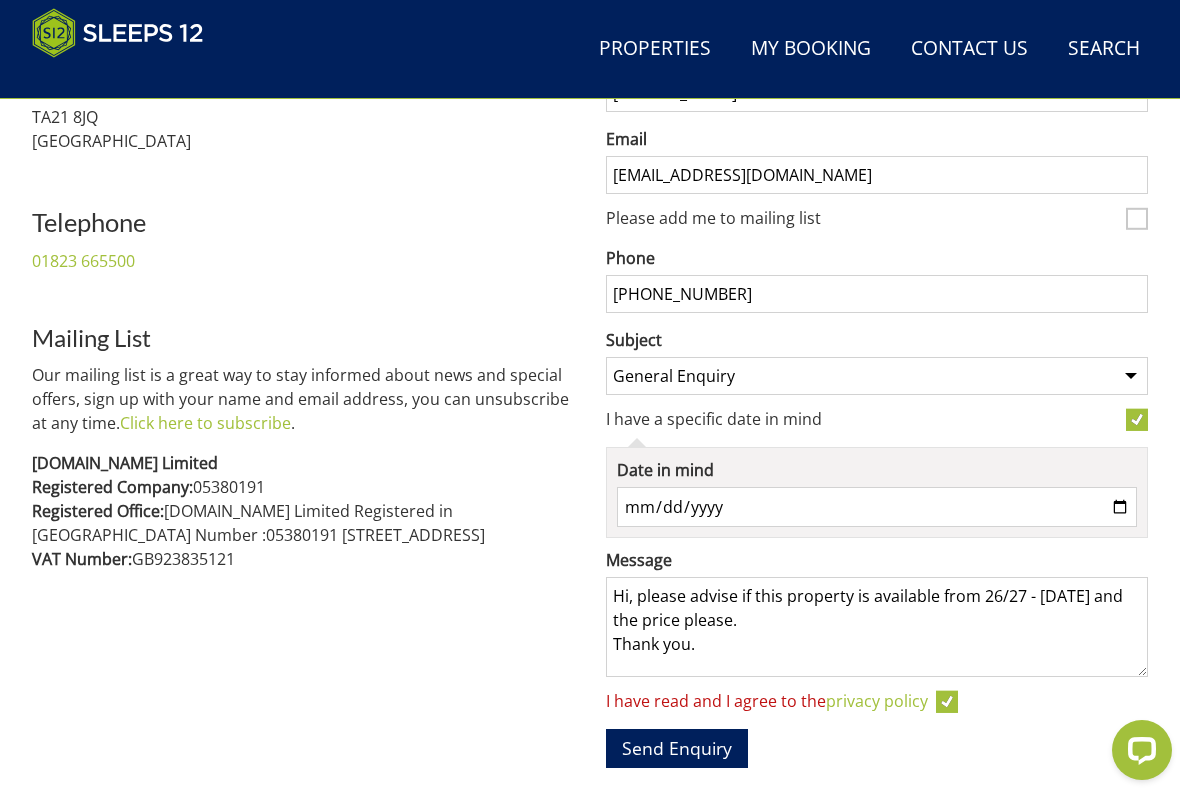 click on "Send Enquiry" at bounding box center [677, 748] 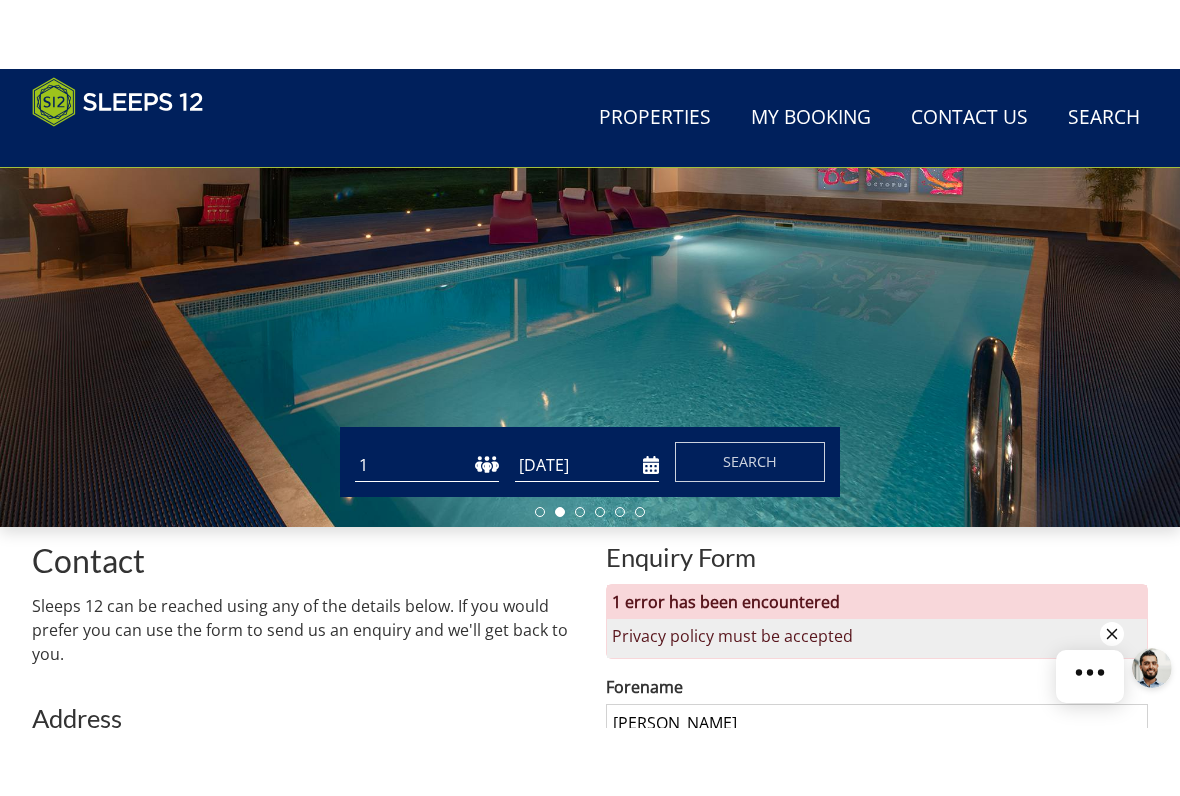 scroll, scrollTop: 333, scrollLeft: 0, axis: vertical 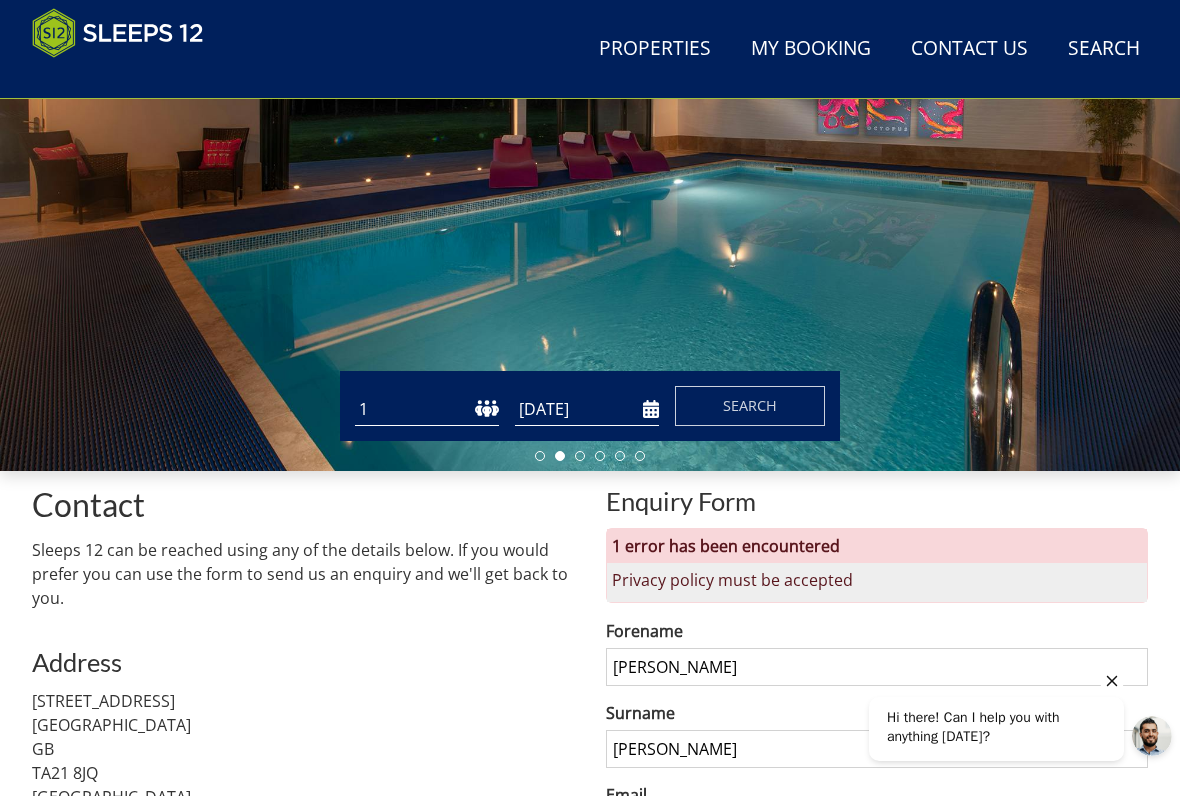 click on "Privacy policy must be accepted" at bounding box center (877, 580) 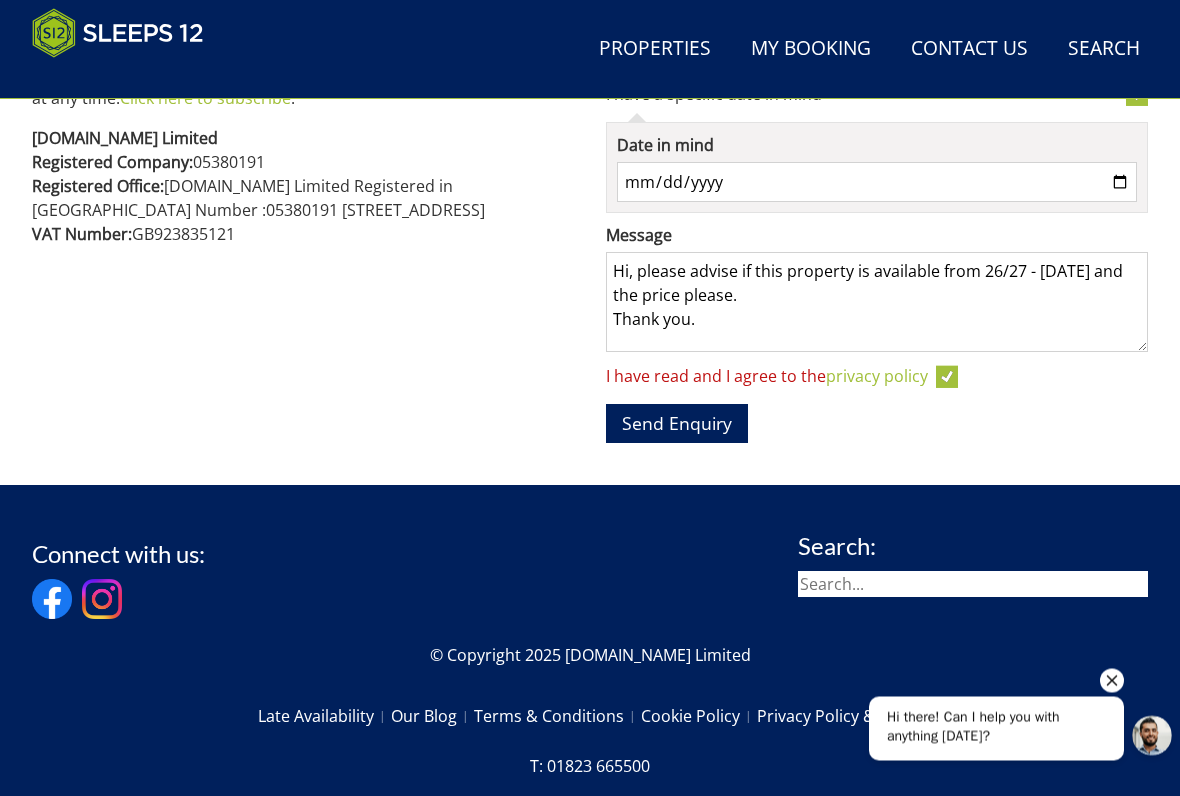 click on "I have read and I agree to the  privacy policy" at bounding box center (947, 378) 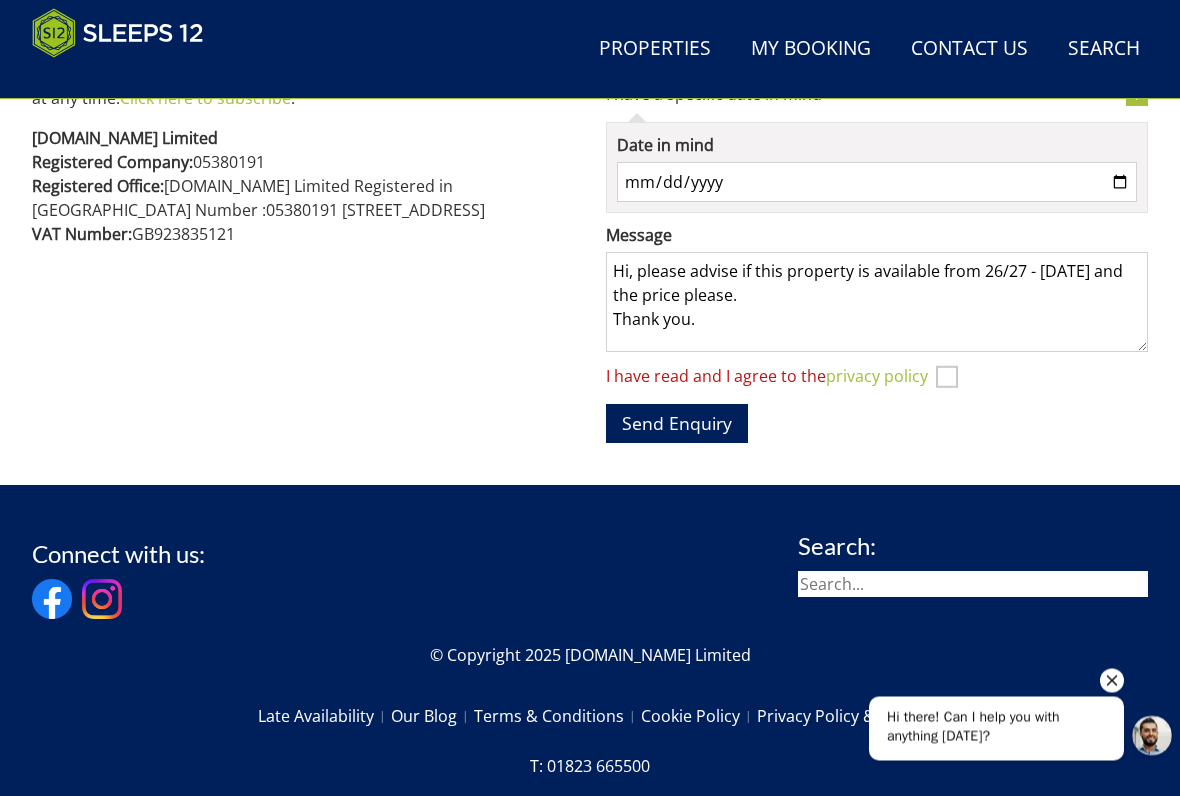 scroll, scrollTop: 1314, scrollLeft: 0, axis: vertical 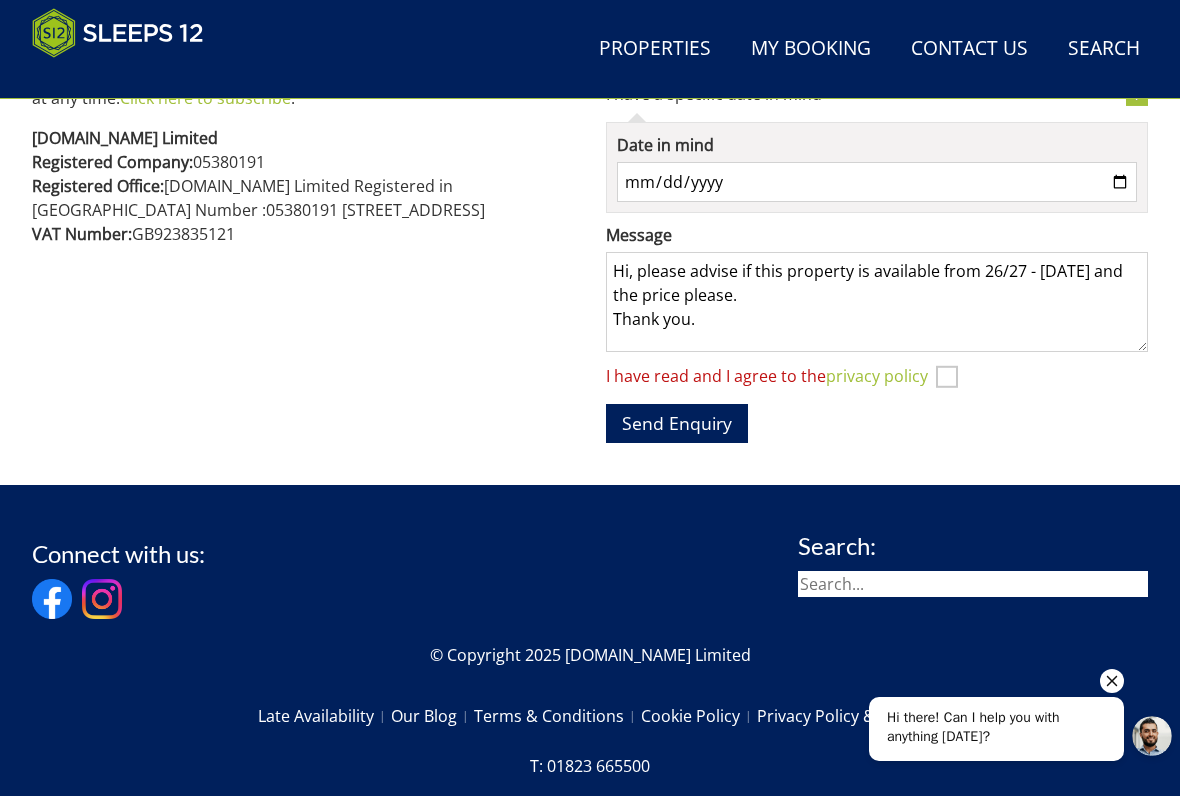 click on "I have read and I agree to the  privacy policy" at bounding box center (767, 376) 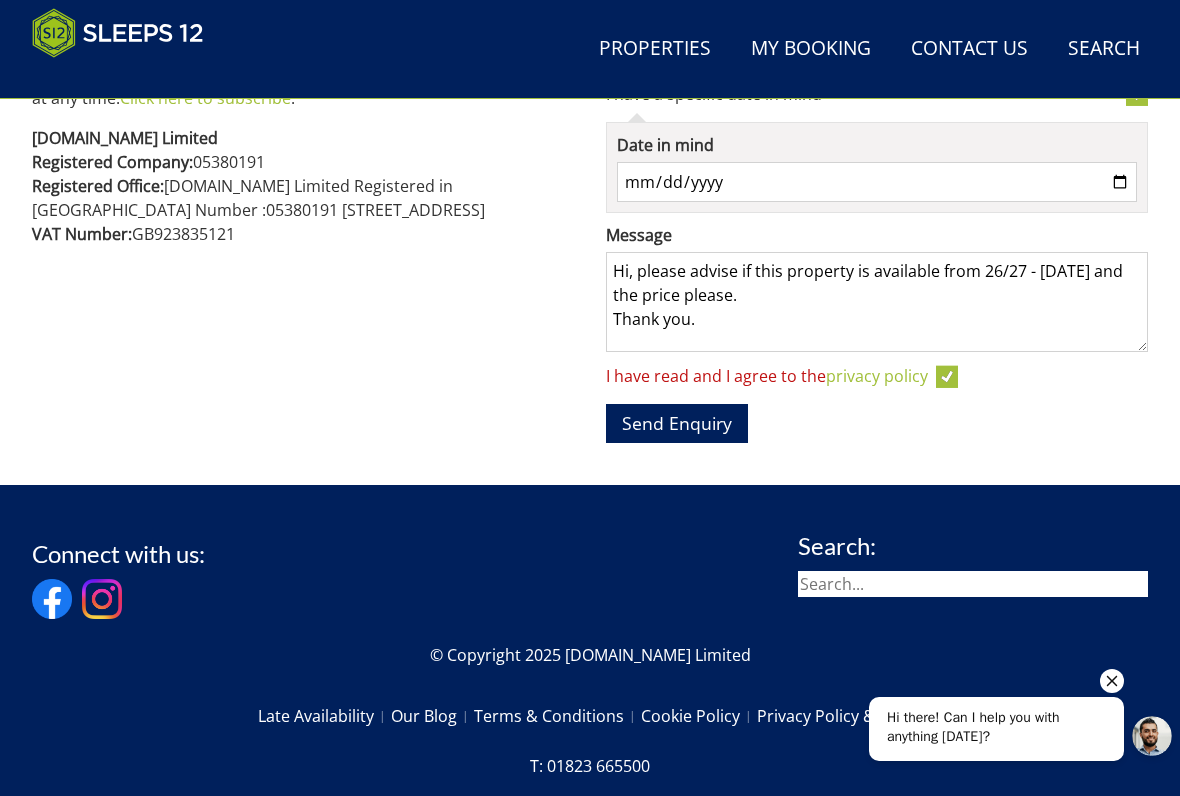click on "I have read and I agree to the  privacy policy" at bounding box center [947, 377] 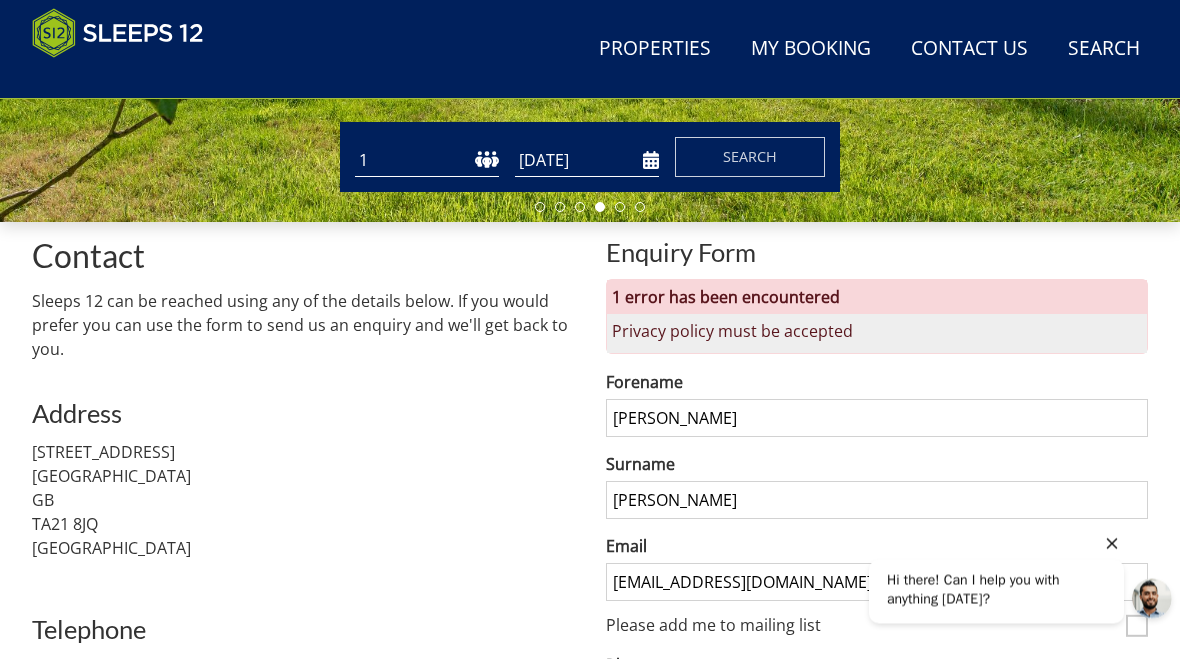 scroll, scrollTop: 579, scrollLeft: 0, axis: vertical 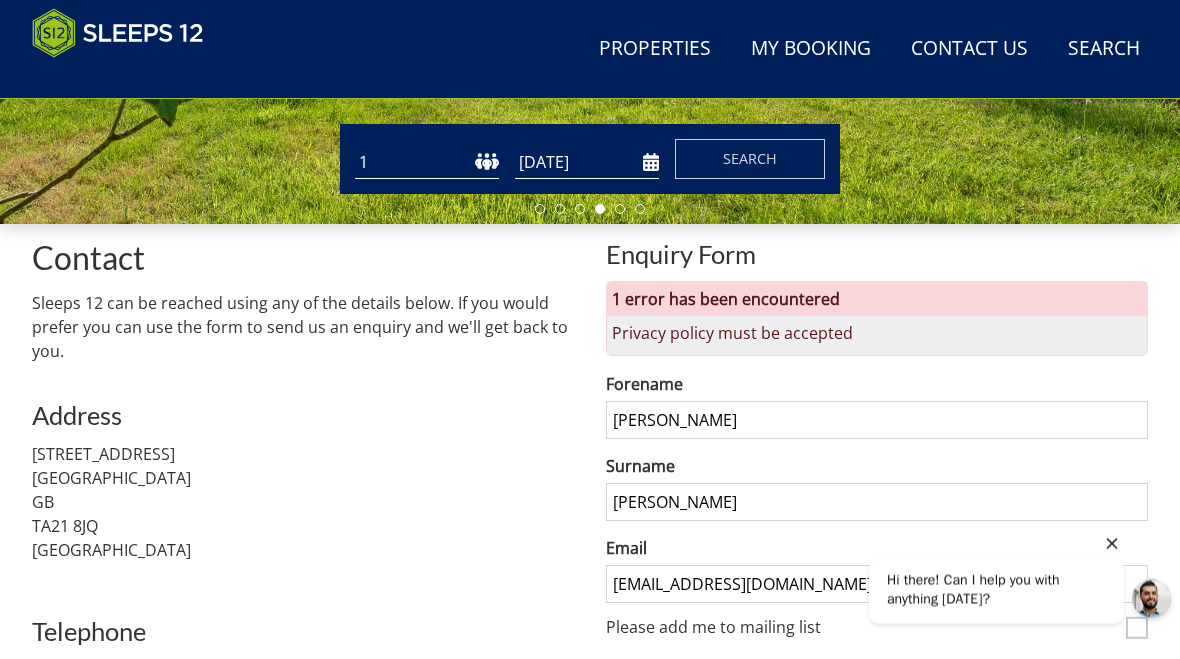 click on "1 error has been encountered" at bounding box center [877, 300] 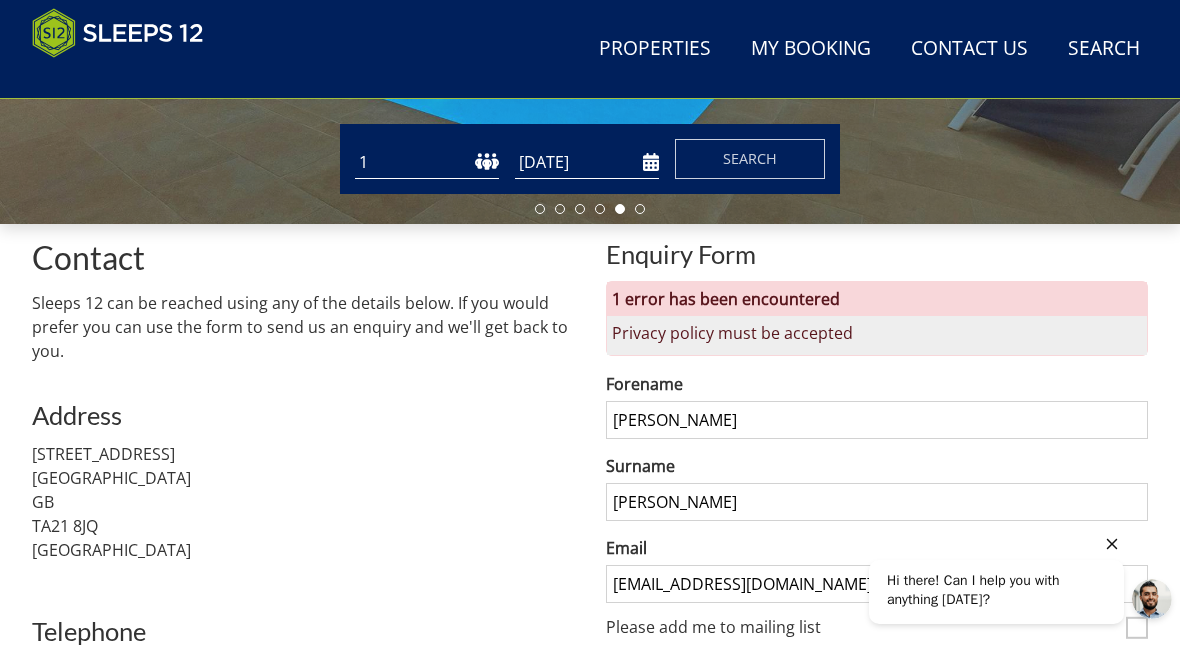 click on "1 error has been encountered" at bounding box center (877, 299) 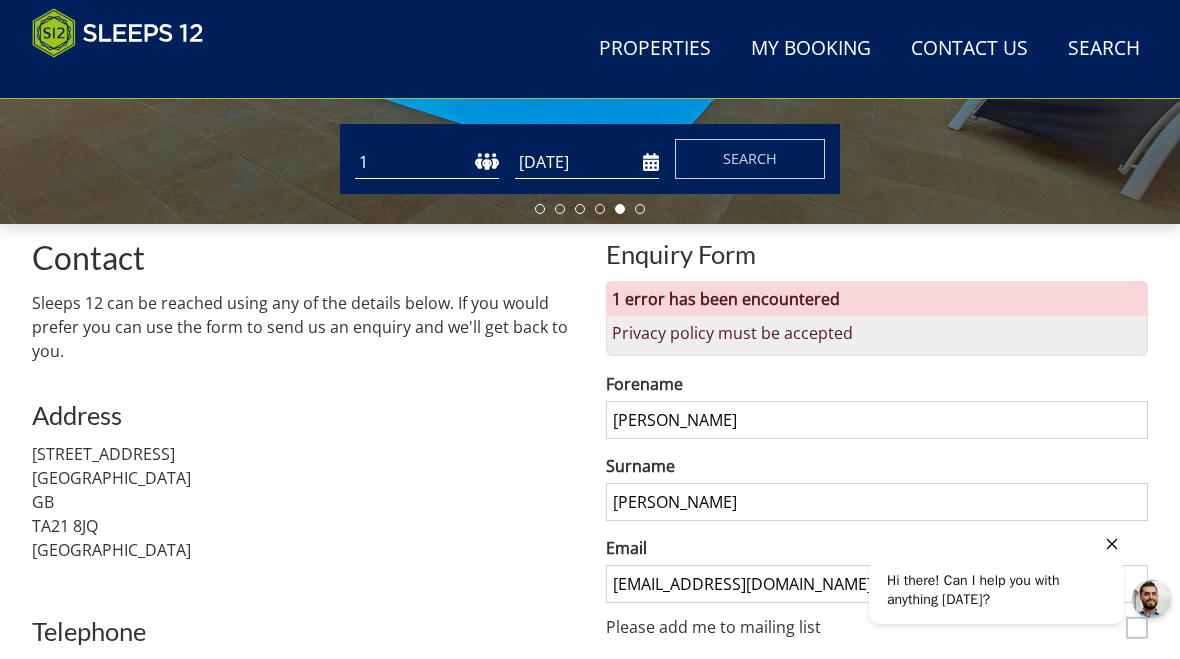 click on "Privacy policy must be accepted" at bounding box center (877, 333) 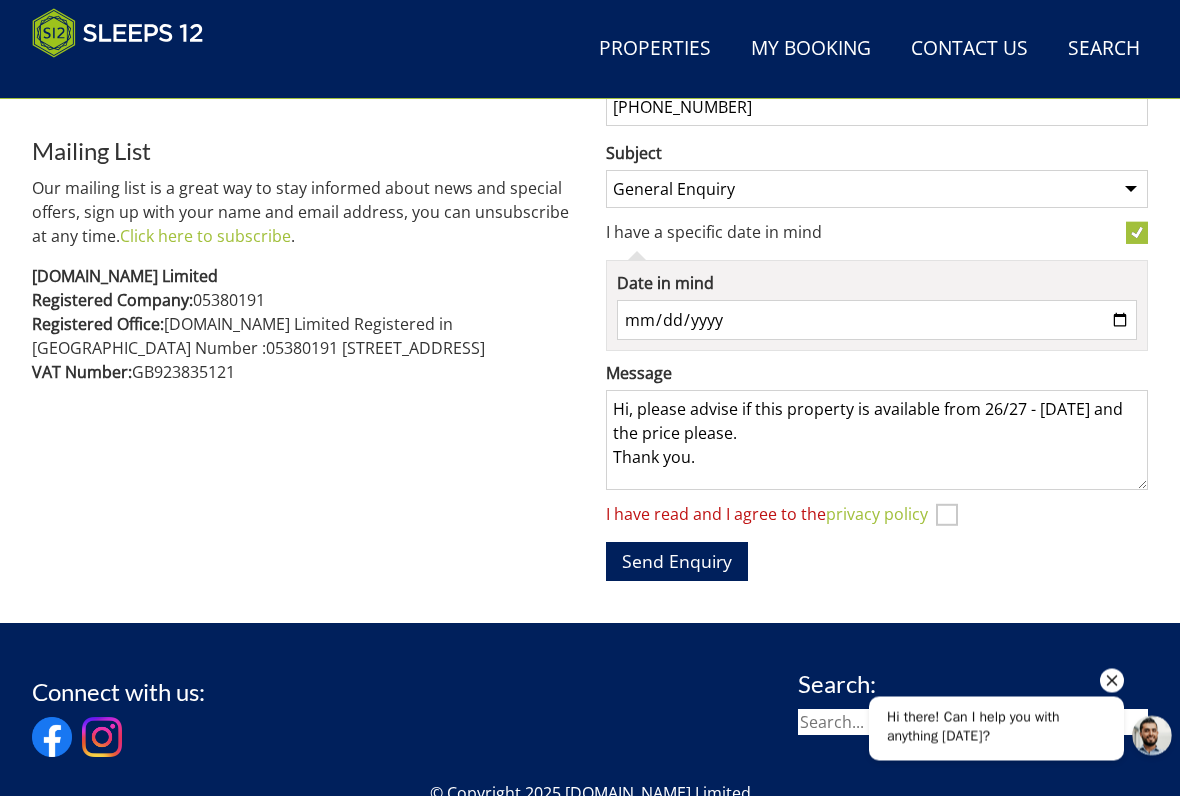 scroll, scrollTop: 1176, scrollLeft: 0, axis: vertical 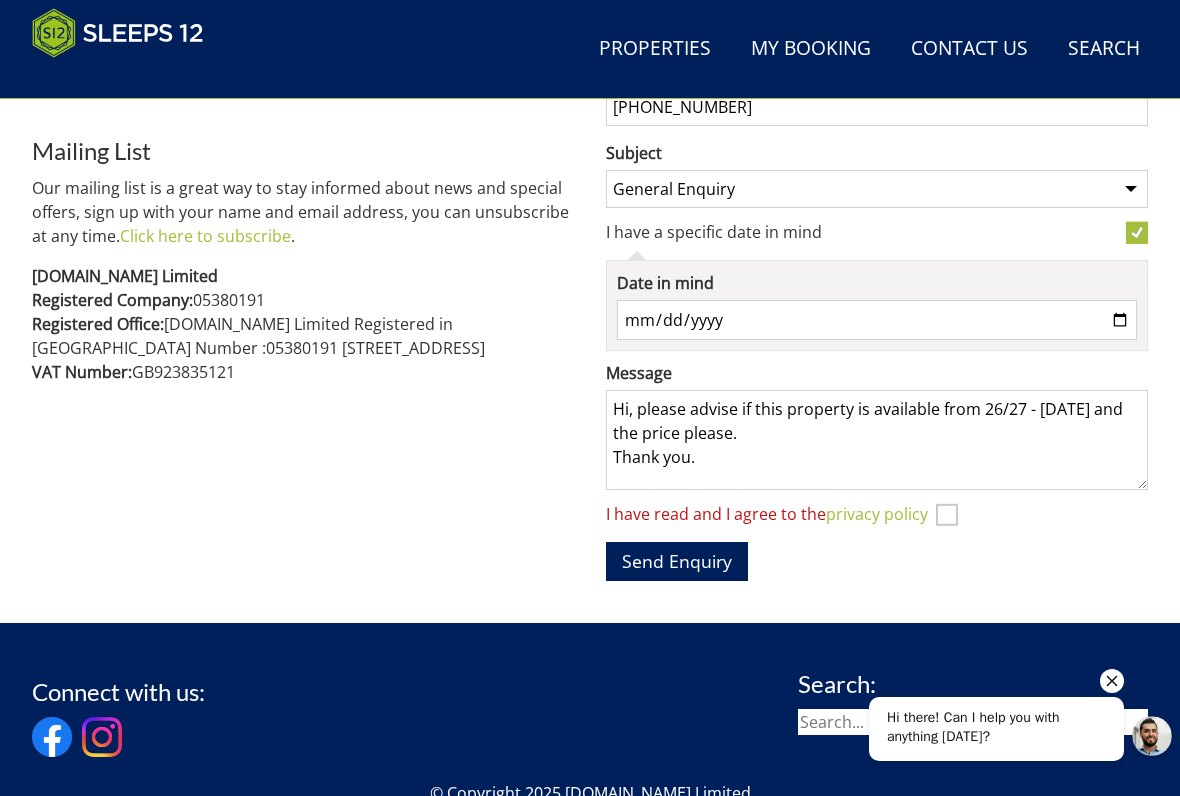 click on "I have read and I agree to the  privacy policy" at bounding box center (947, 515) 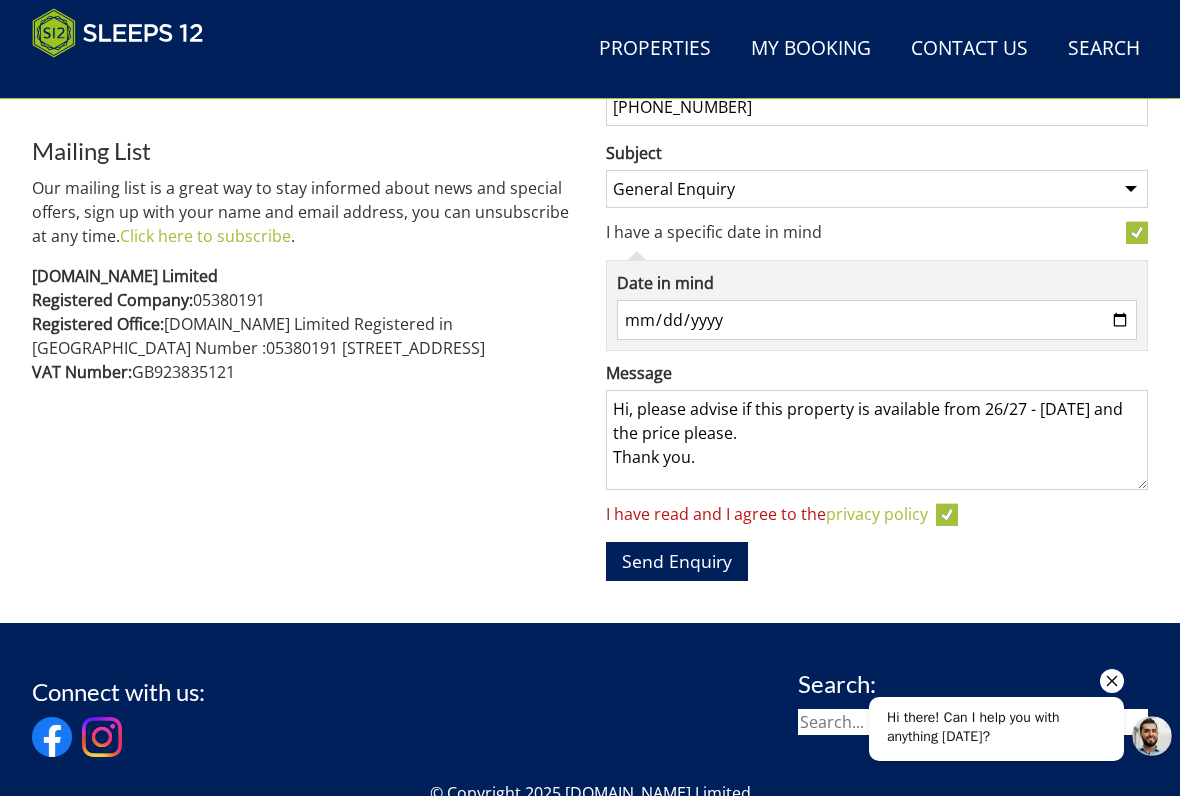 click on "Send Enquiry" at bounding box center (677, 561) 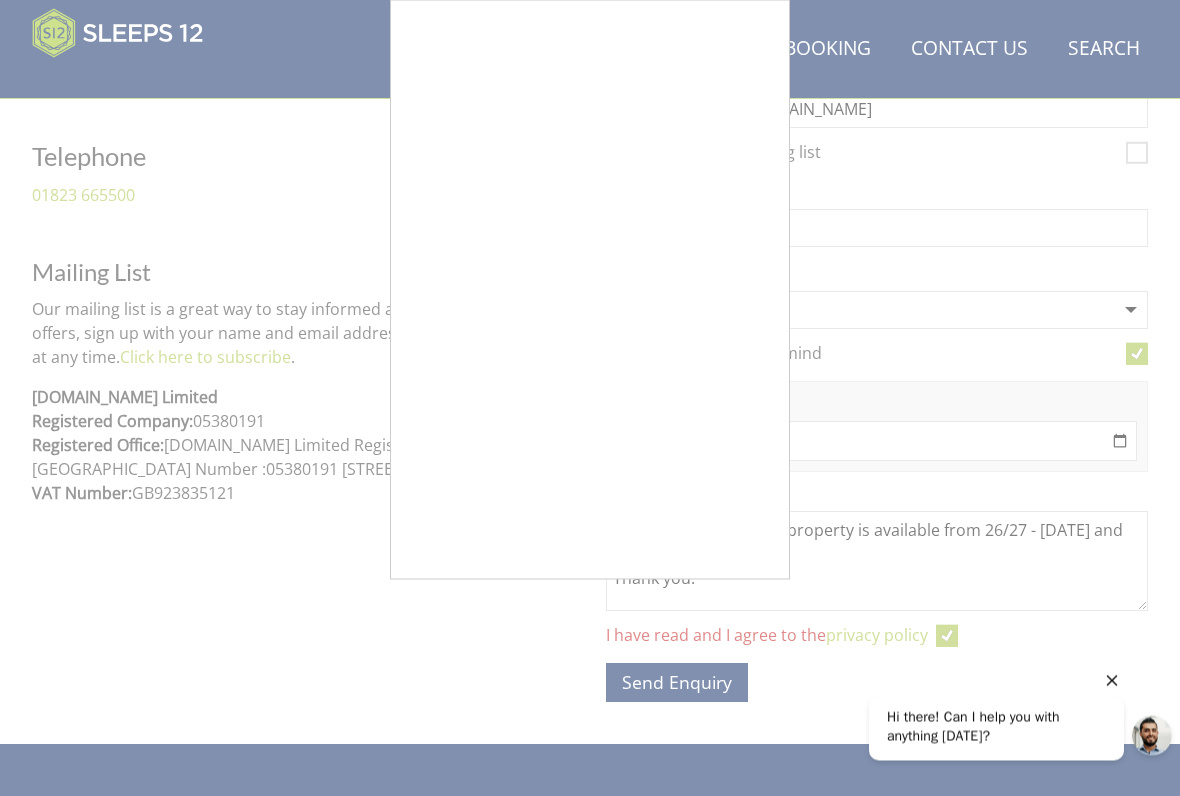 scroll, scrollTop: 1055, scrollLeft: 0, axis: vertical 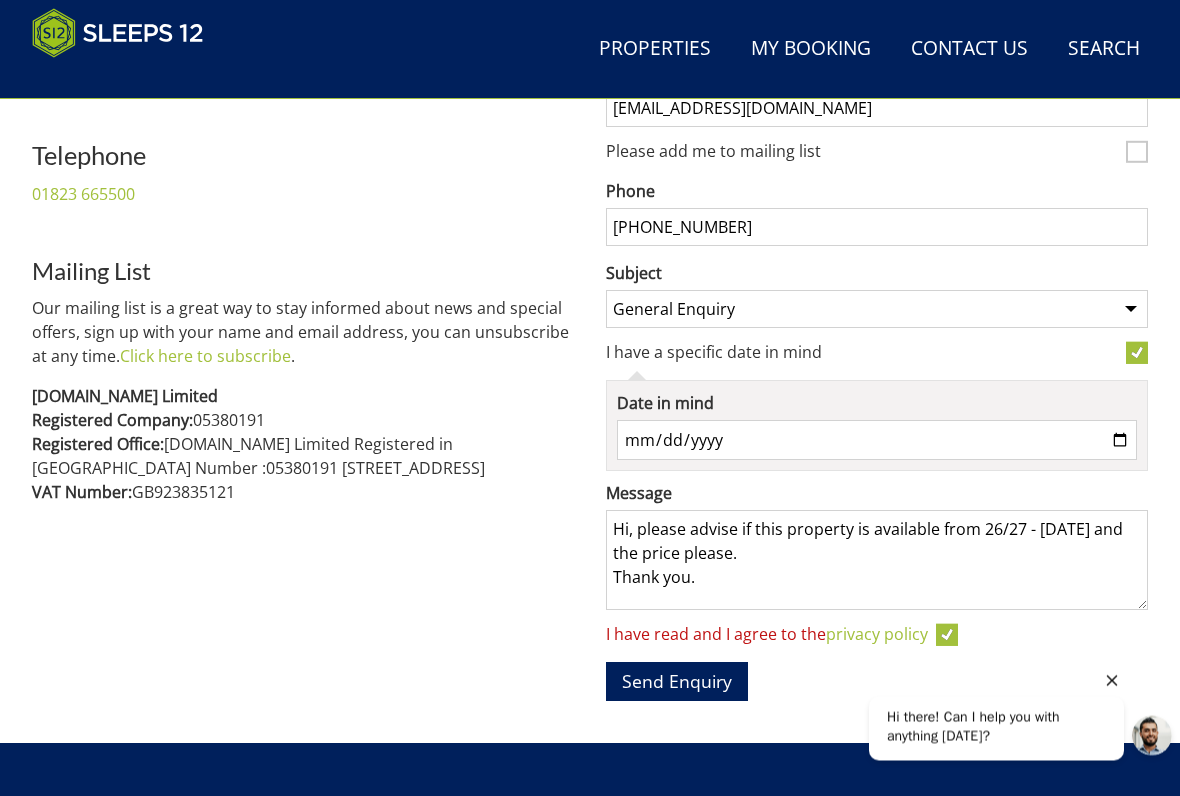 click on "Send Enquiry" at bounding box center (677, 682) 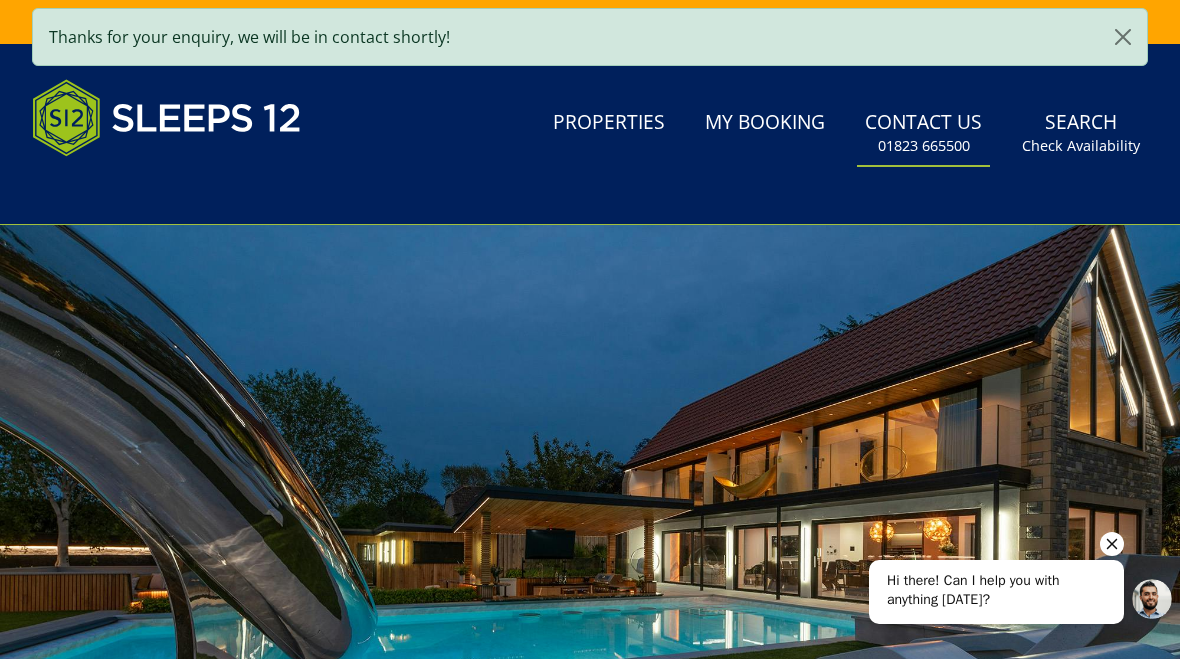 scroll, scrollTop: 0, scrollLeft: 0, axis: both 